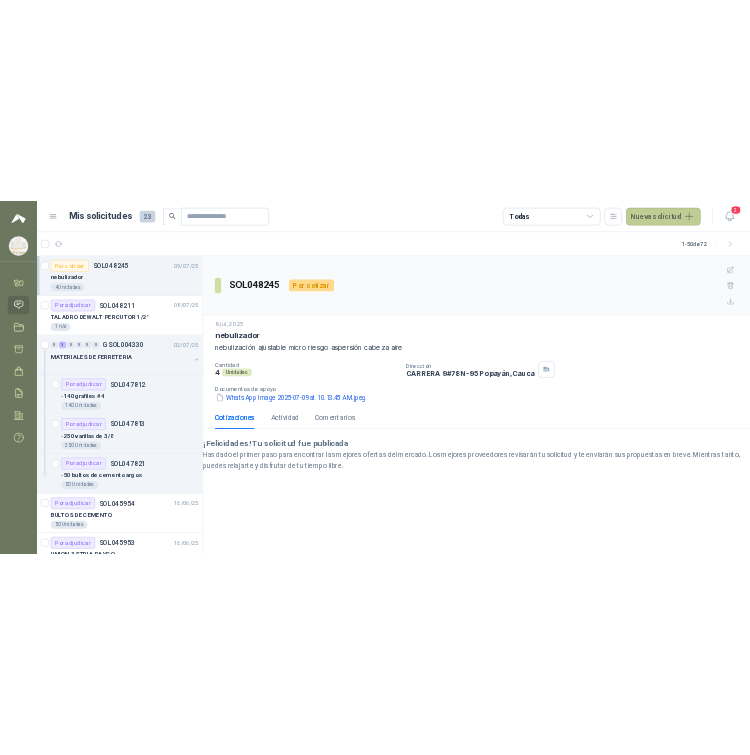 scroll, scrollTop: 0, scrollLeft: 0, axis: both 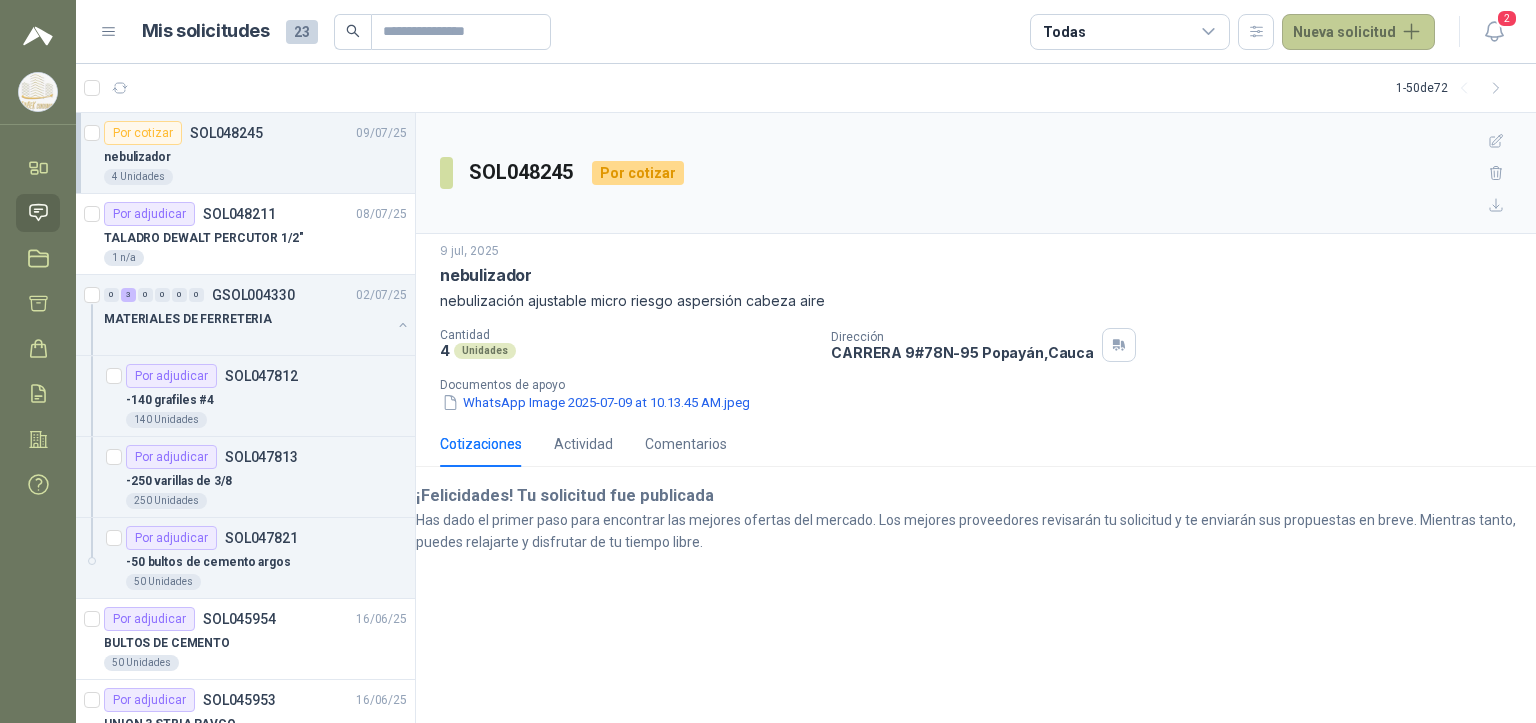 click on "Nueva solicitud" at bounding box center (1358, 32) 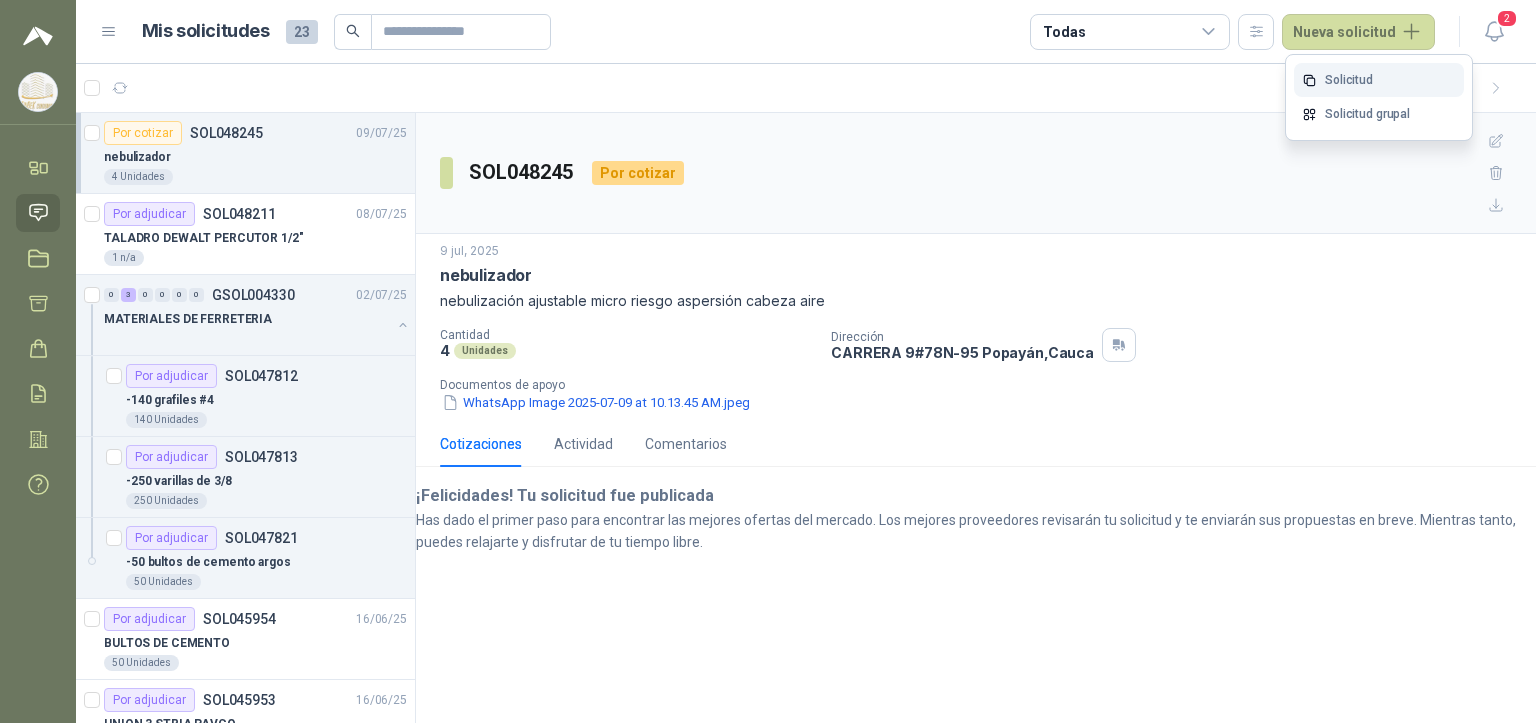 click on "Solicitud" at bounding box center (1379, 80) 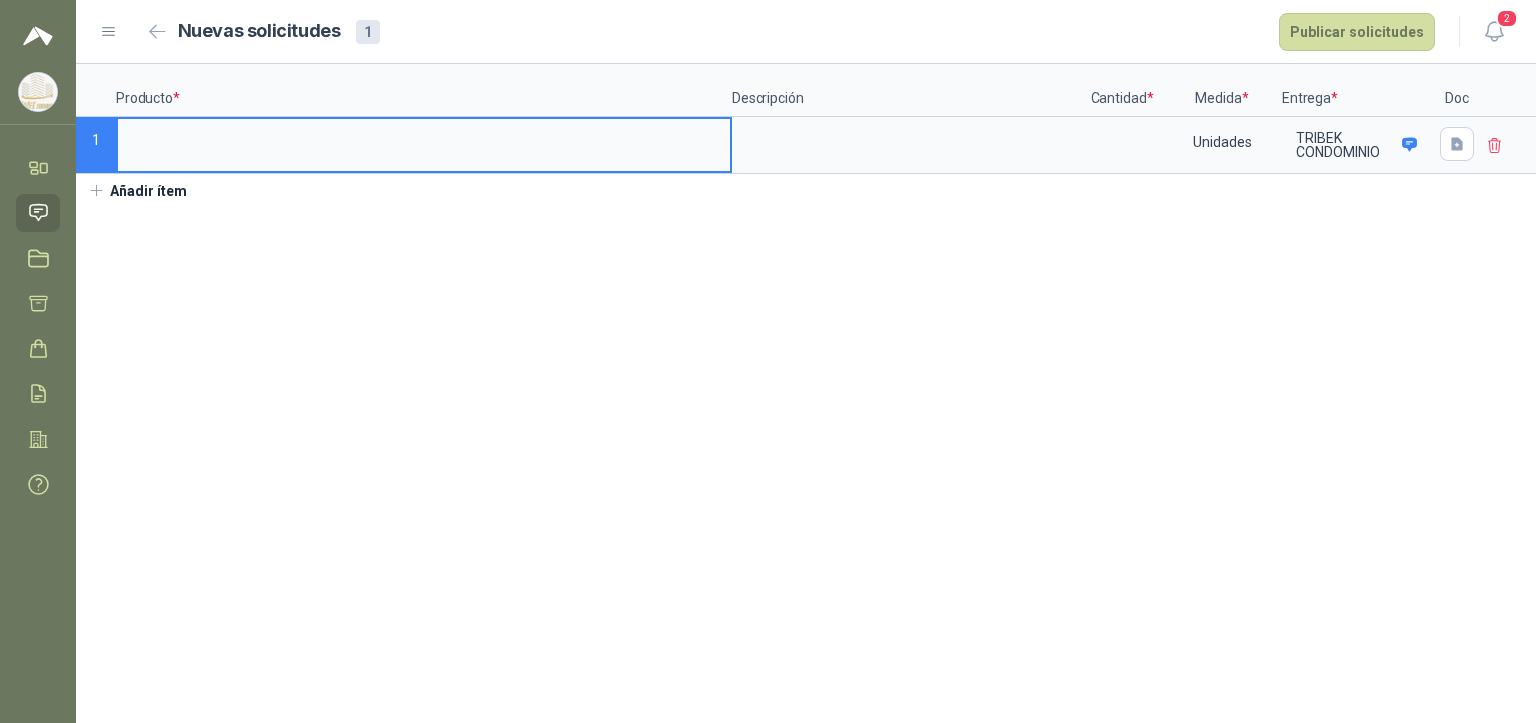 click at bounding box center [424, 138] 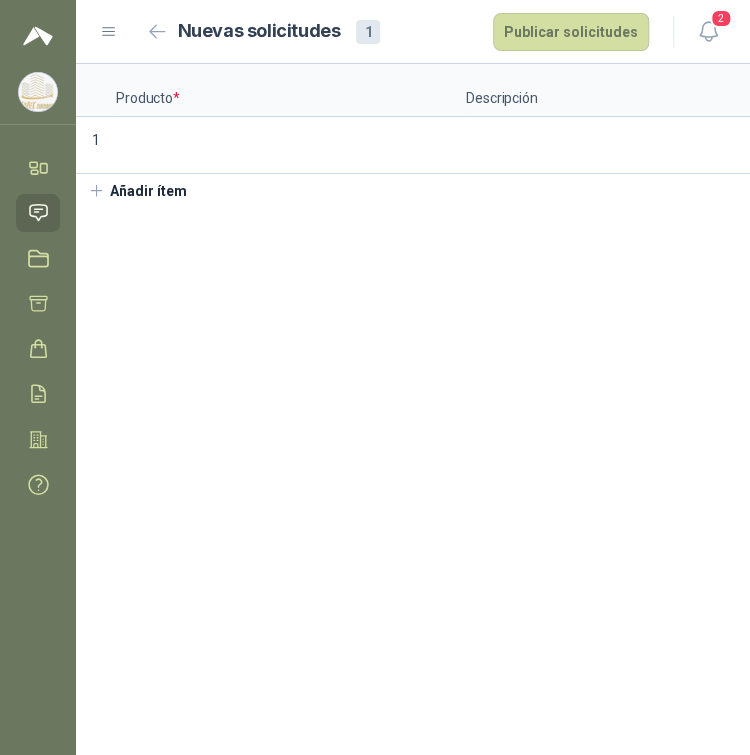click on "Producto * Descripción Cantidad * Medida * Entrega * Doc 1 Unidades TRIBEK CONDOMINIO   Añadir ítem" at bounding box center (413, 409) 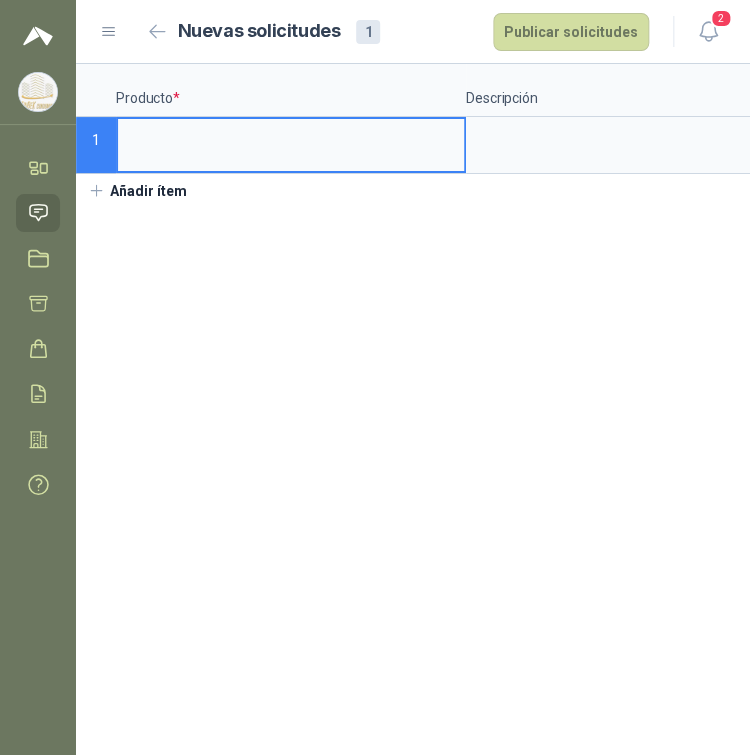 click at bounding box center [291, 138] 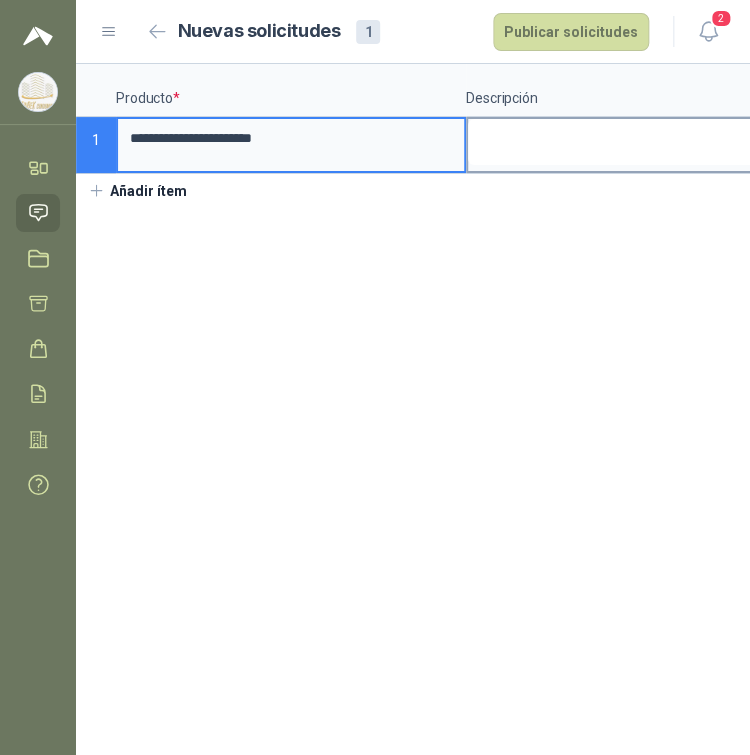 type on "**********" 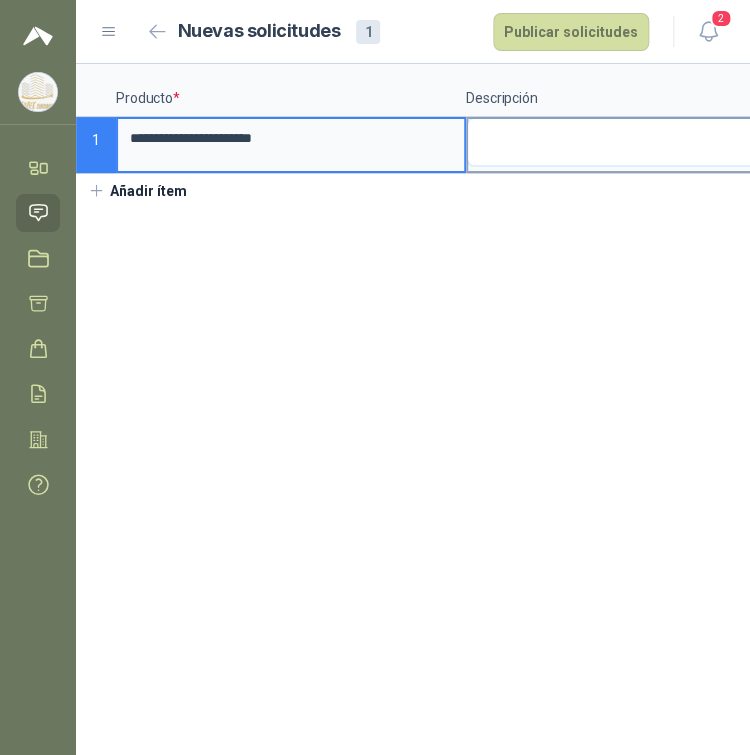 click at bounding box center (641, 142) 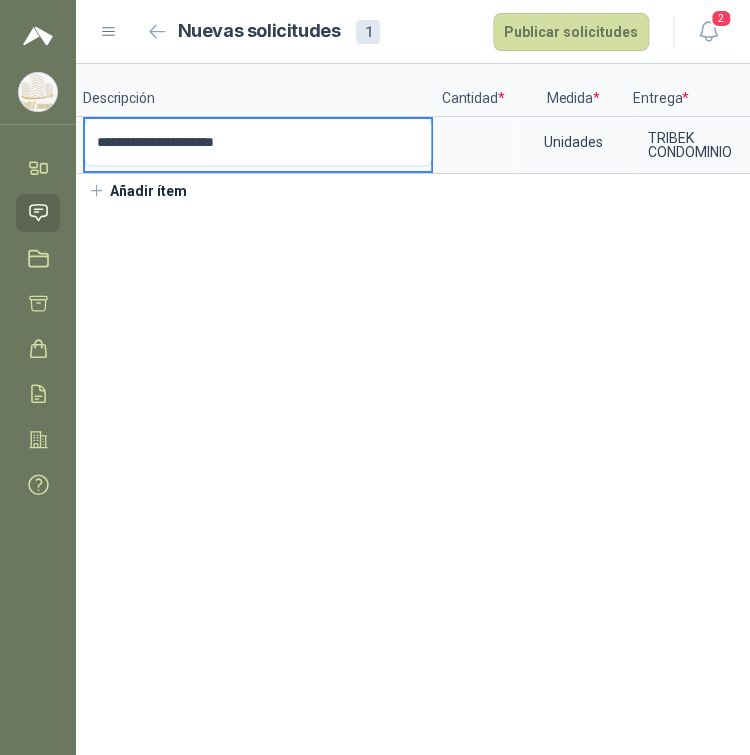 scroll, scrollTop: 0, scrollLeft: 414, axis: horizontal 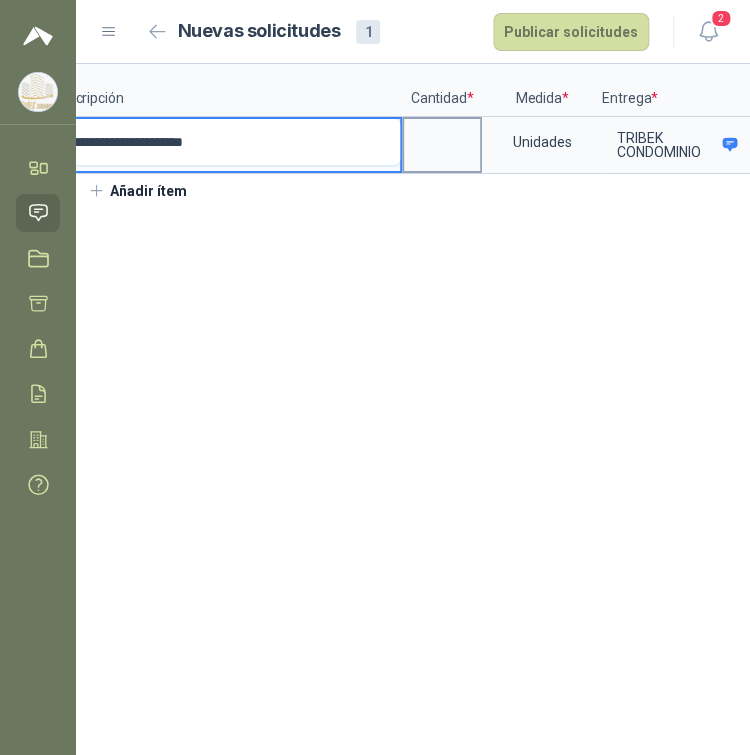 type on "**********" 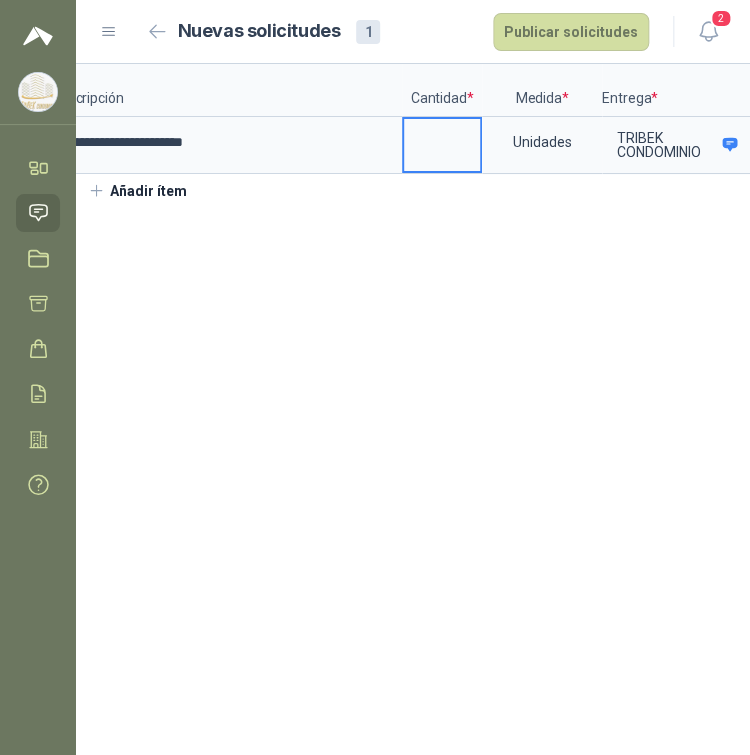 click at bounding box center (442, 138) 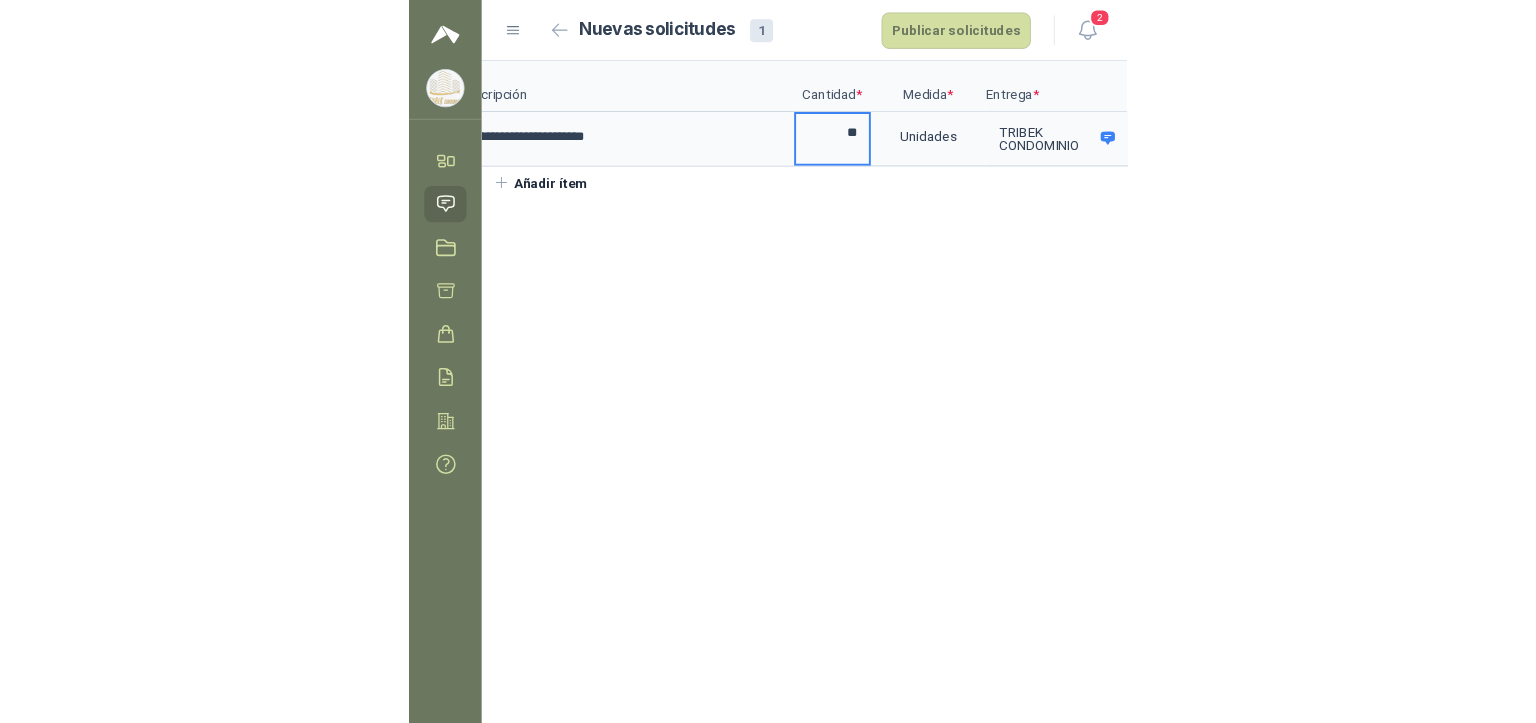 scroll, scrollTop: 0, scrollLeft: 520, axis: horizontal 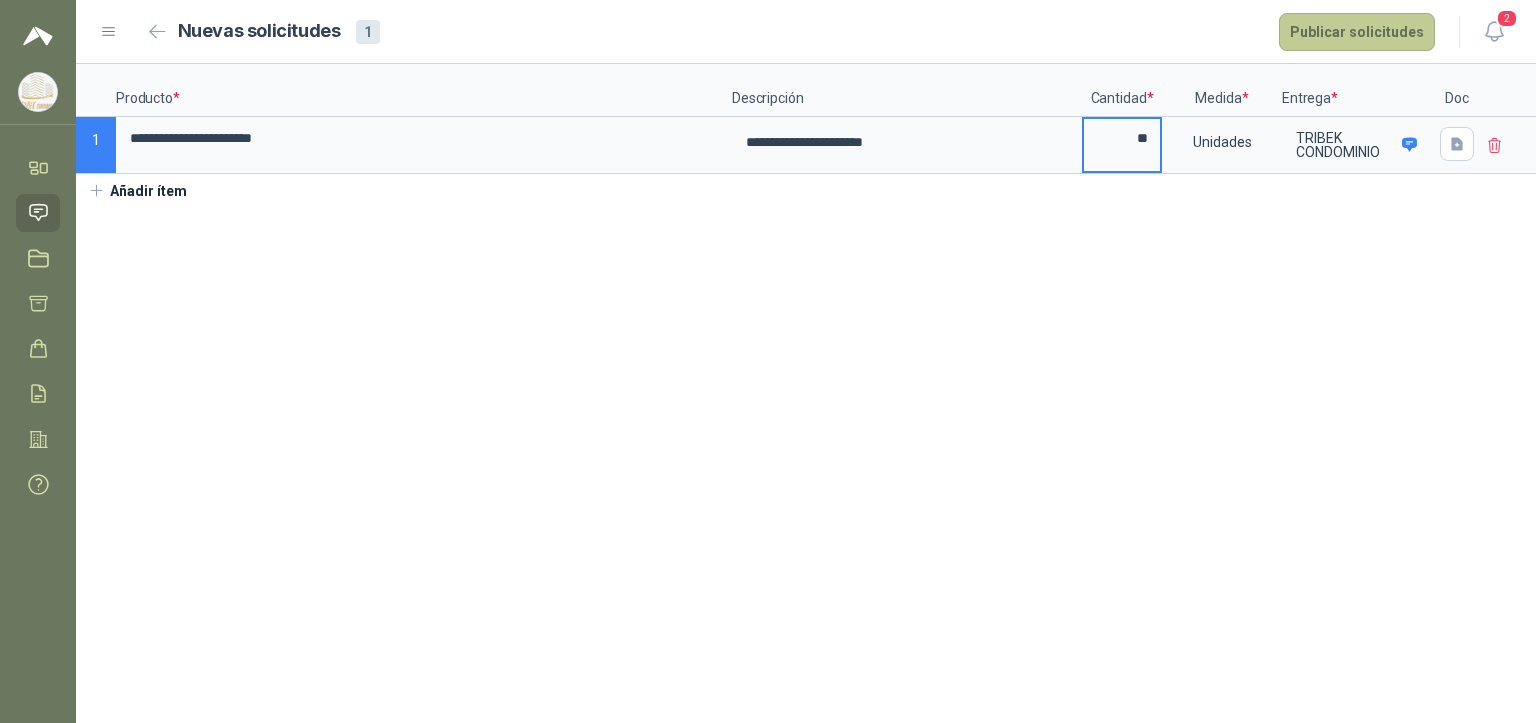 type on "**" 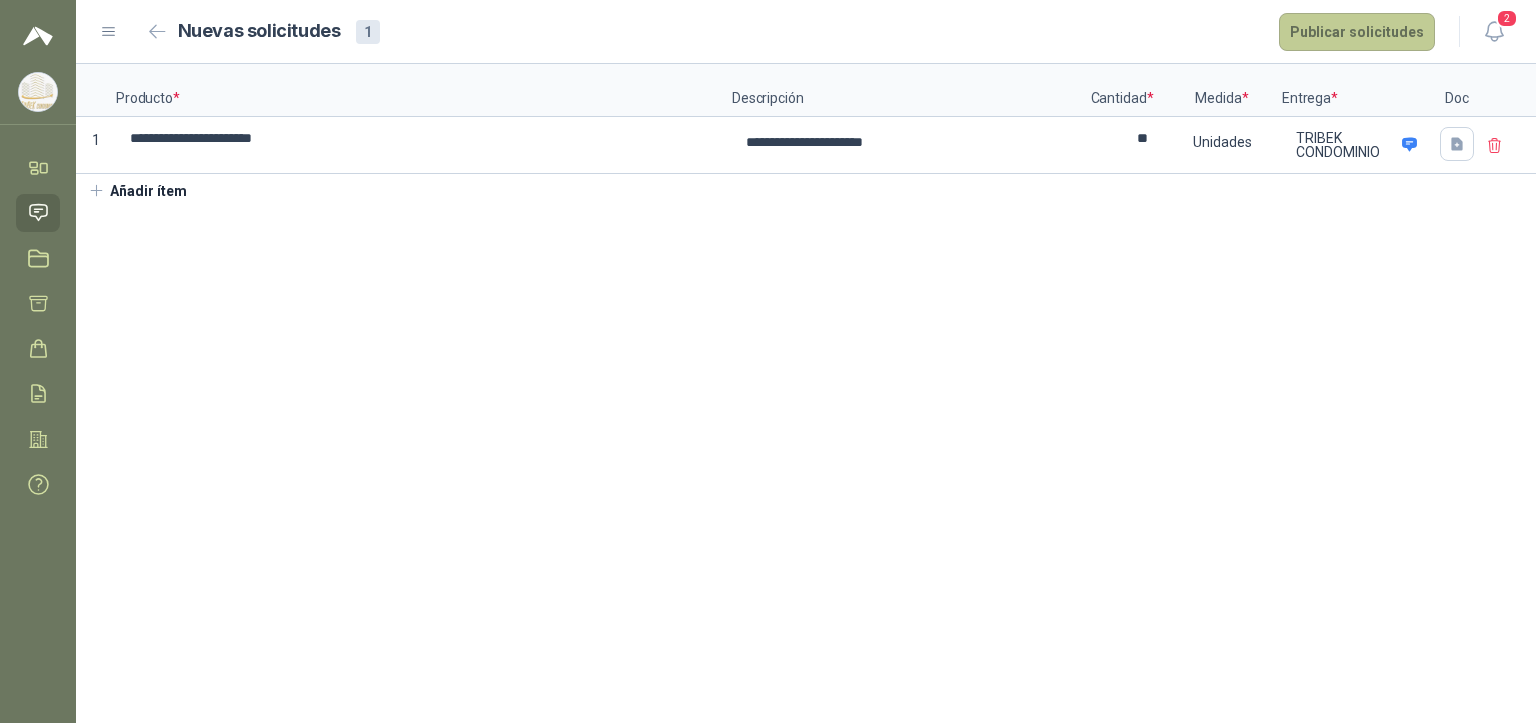 click on "Publicar solicitudes" at bounding box center [1357, 32] 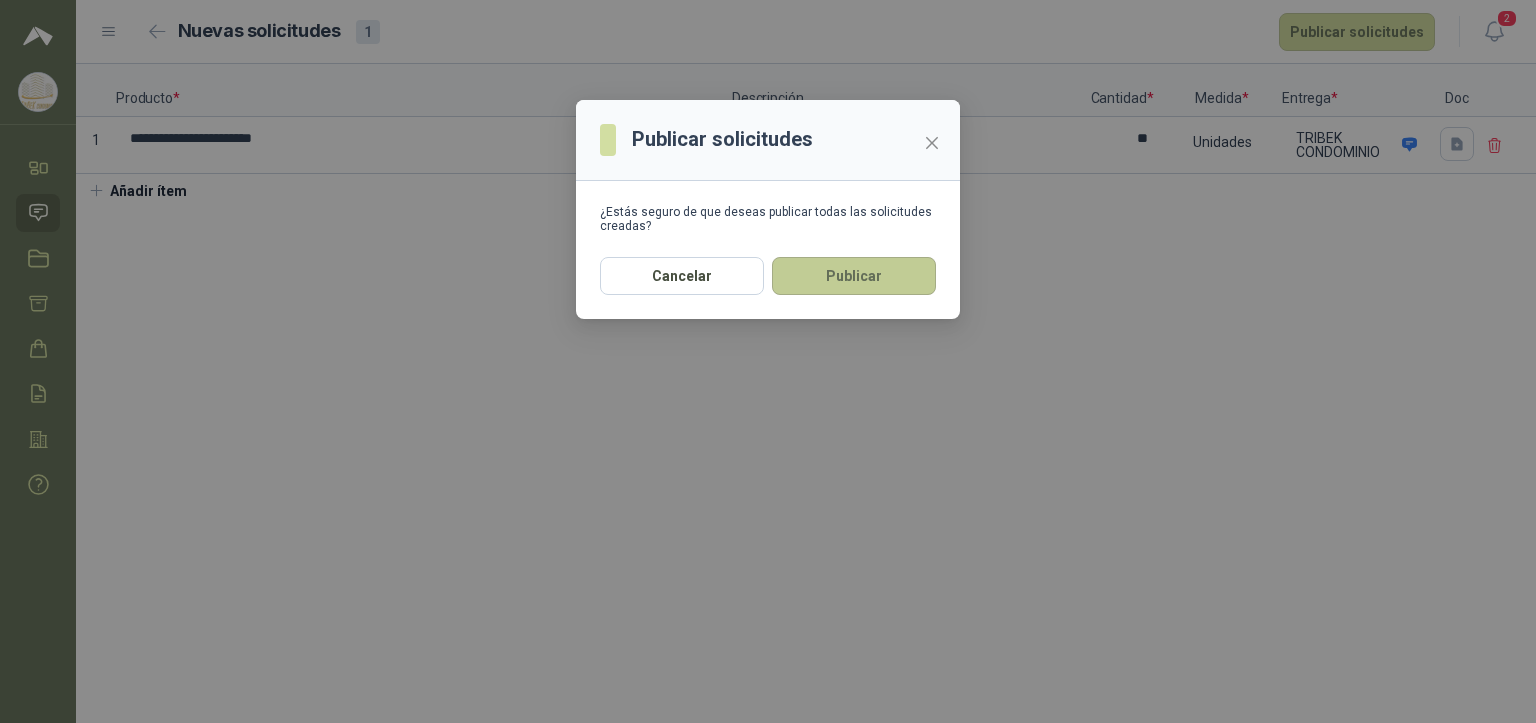 click on "Publicar" at bounding box center (854, 276) 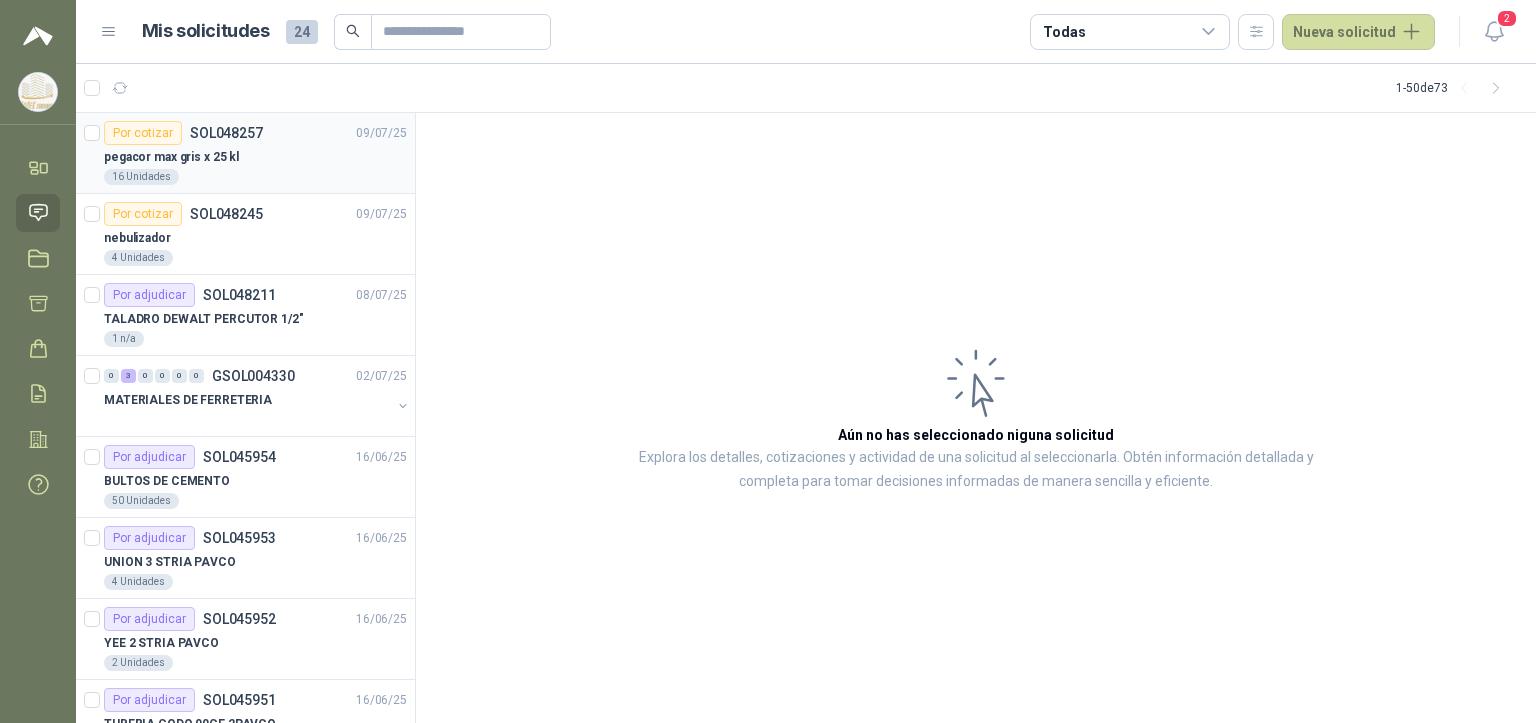 click on "pegacor max gris x 25 kl" at bounding box center [255, 157] 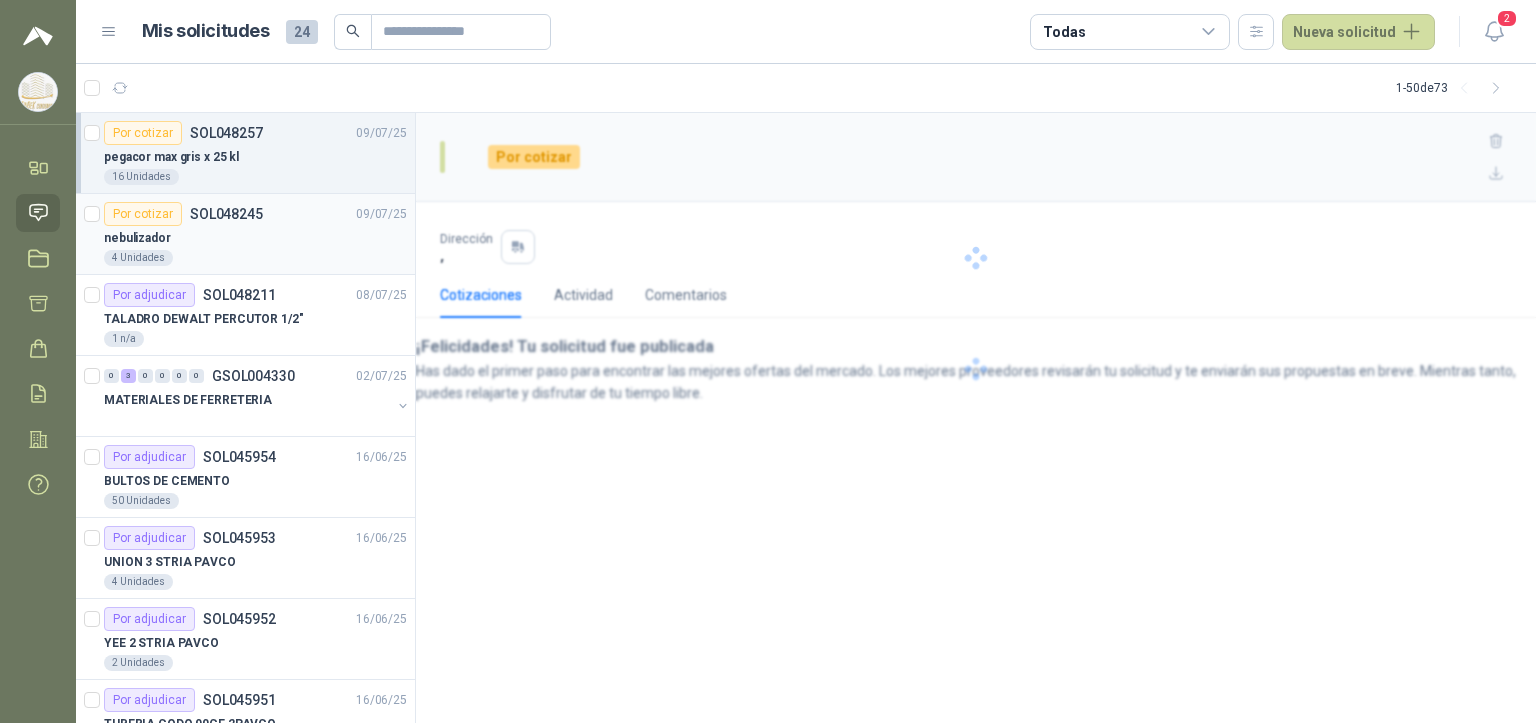 click on "4   Unidades" at bounding box center (255, 258) 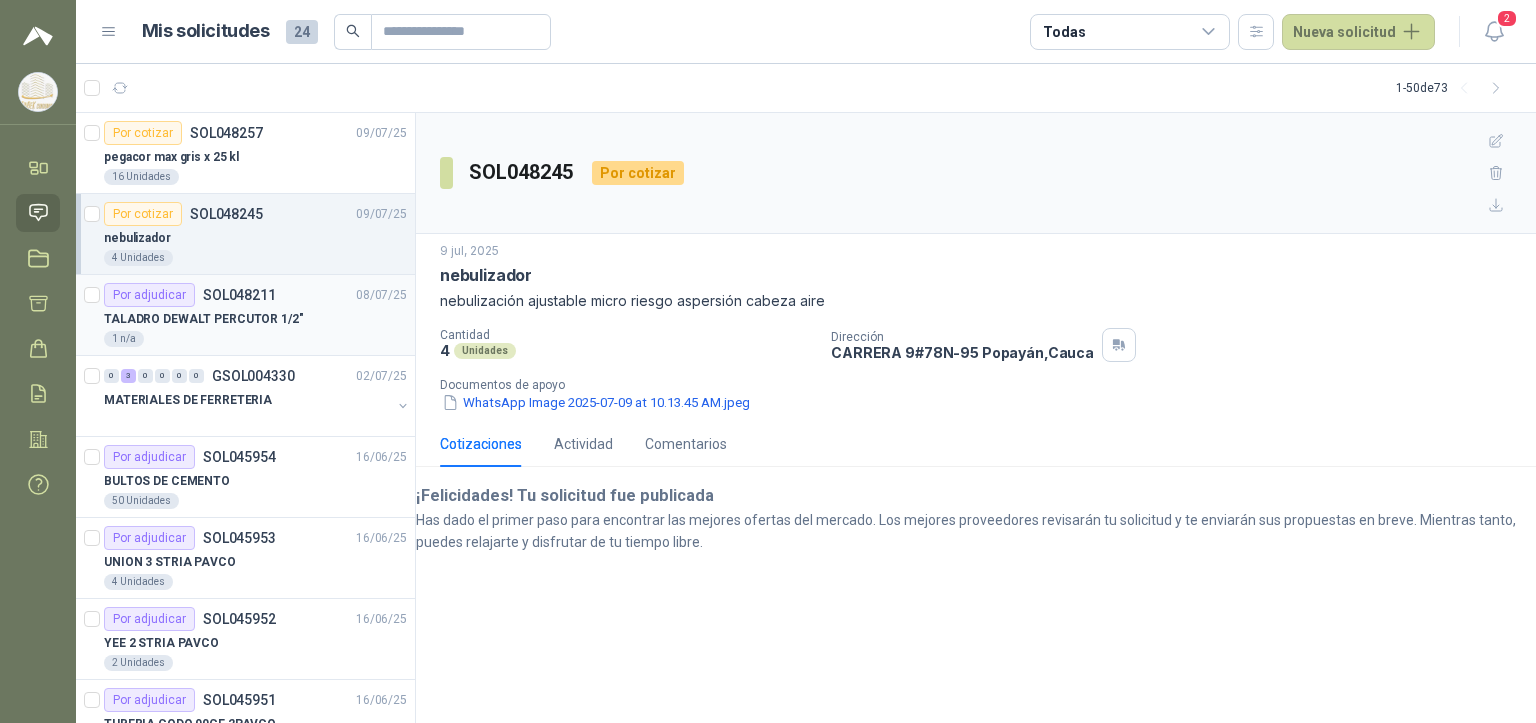 click on "1   n/a" at bounding box center (255, 339) 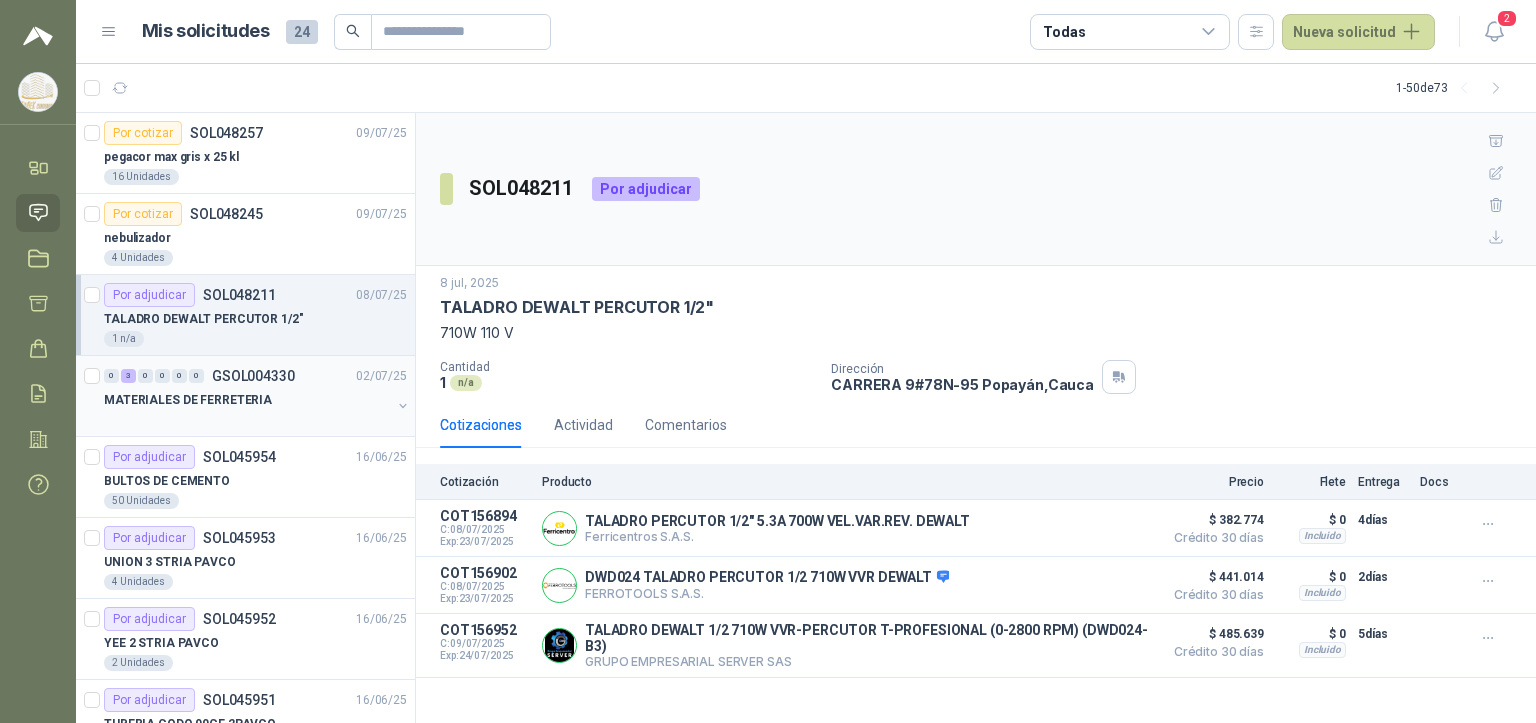 click on "MATERIALES DE FERRETERIA" at bounding box center [247, 400] 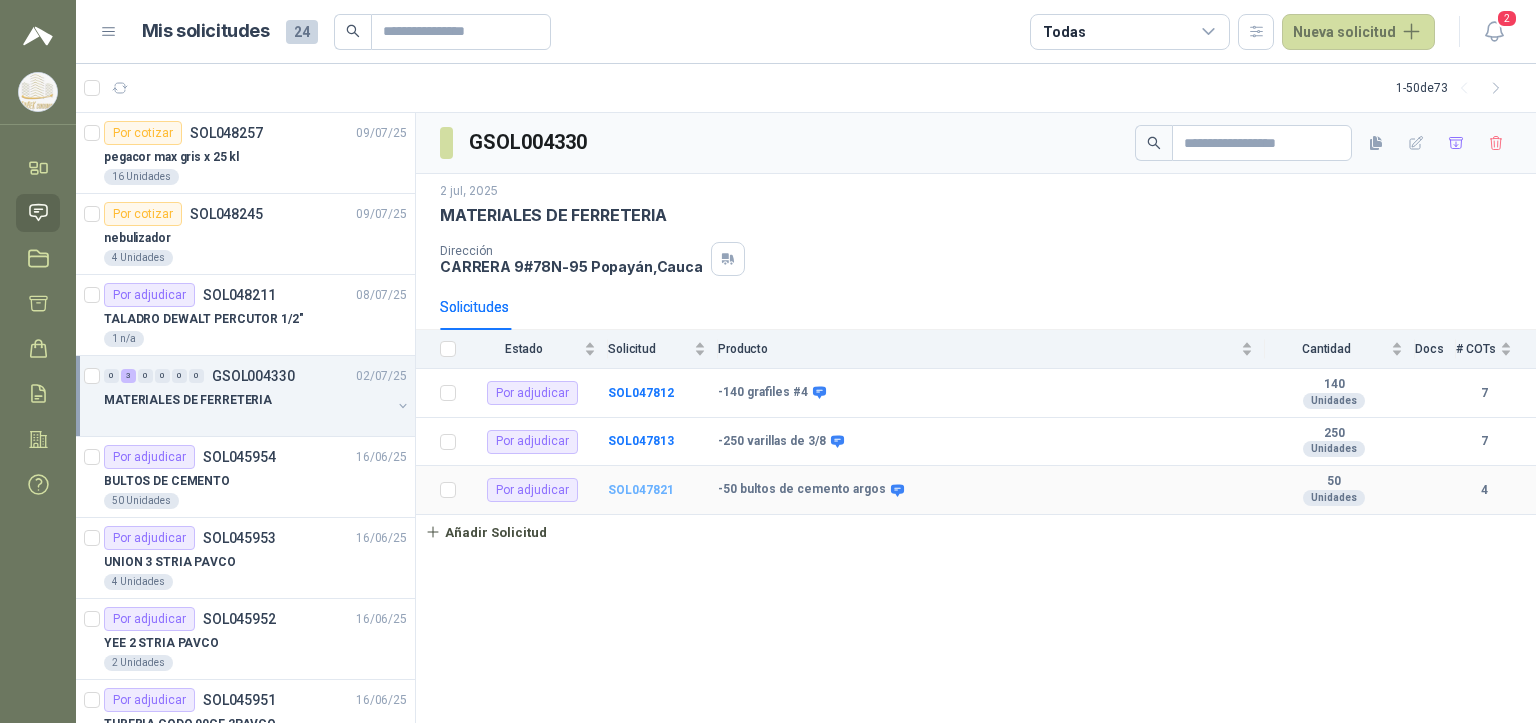 click on "SOL047821" at bounding box center [641, 490] 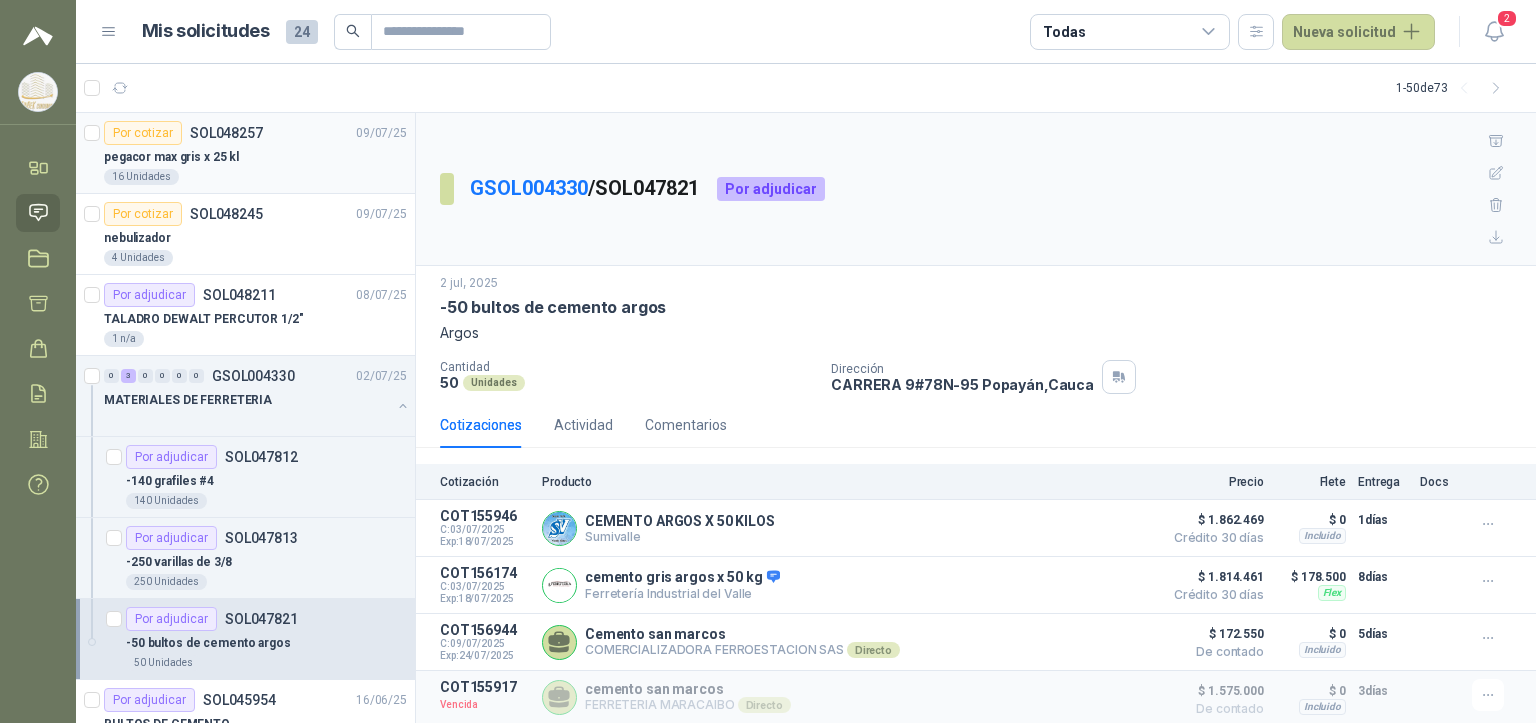 click on "16   Unidades" at bounding box center (255, 177) 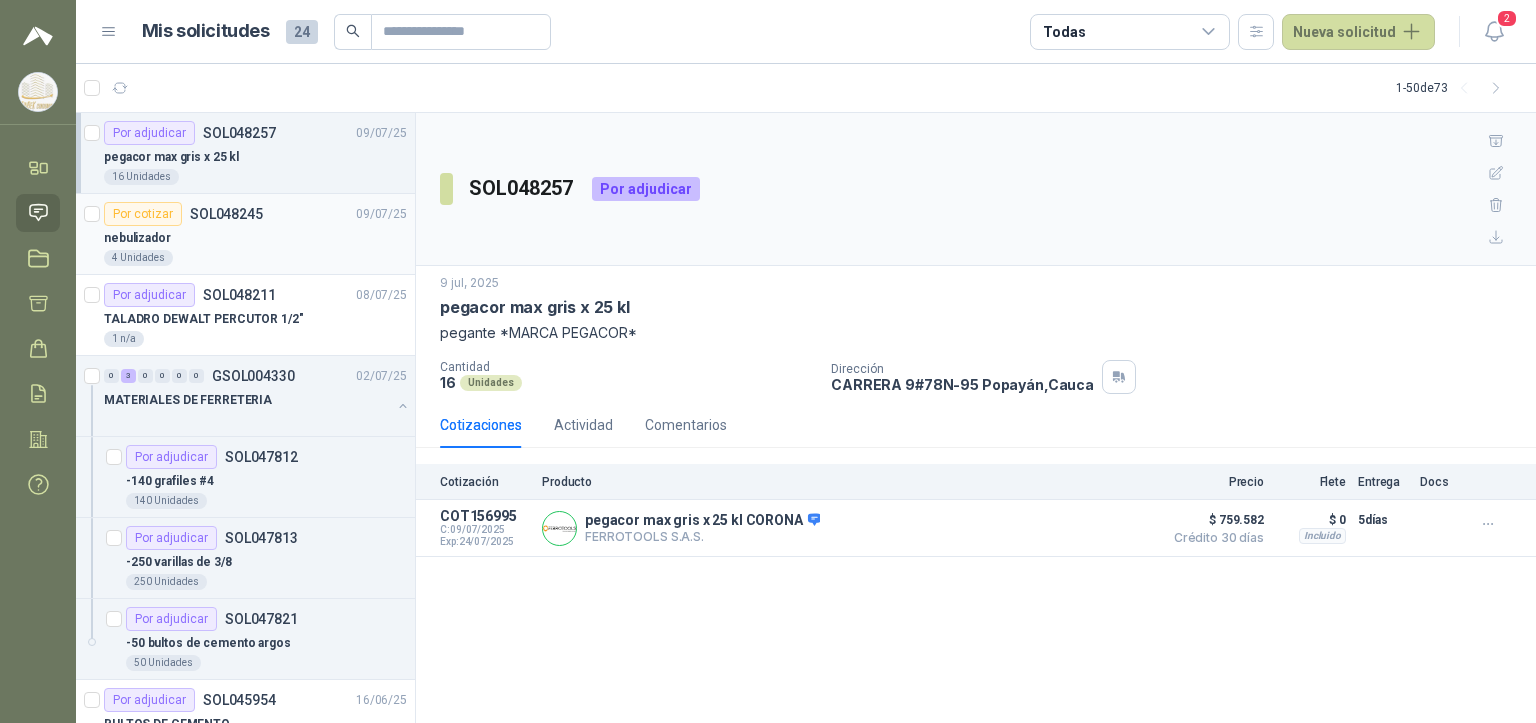 click on "4   Unidades" at bounding box center [255, 258] 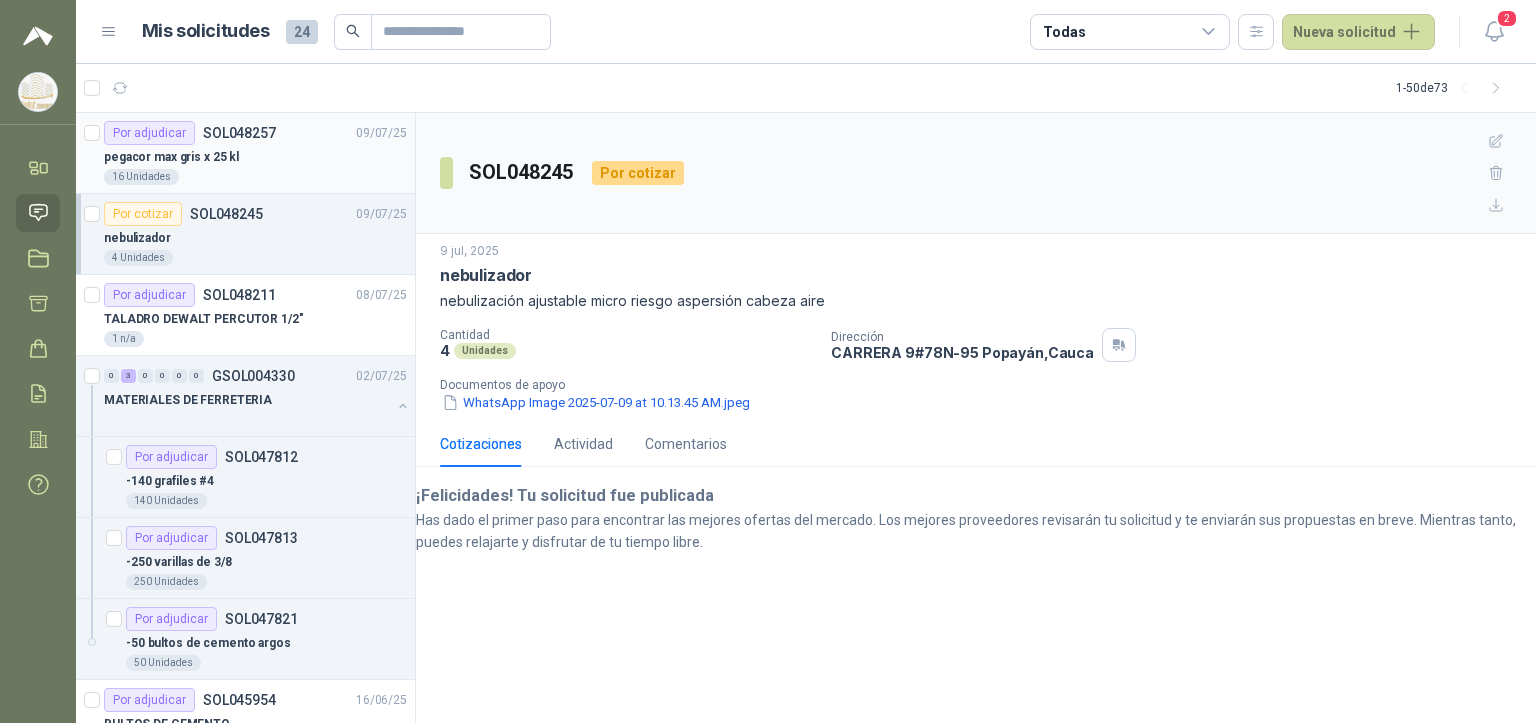 click on "pegacor max gris x 25 kl" at bounding box center (171, 157) 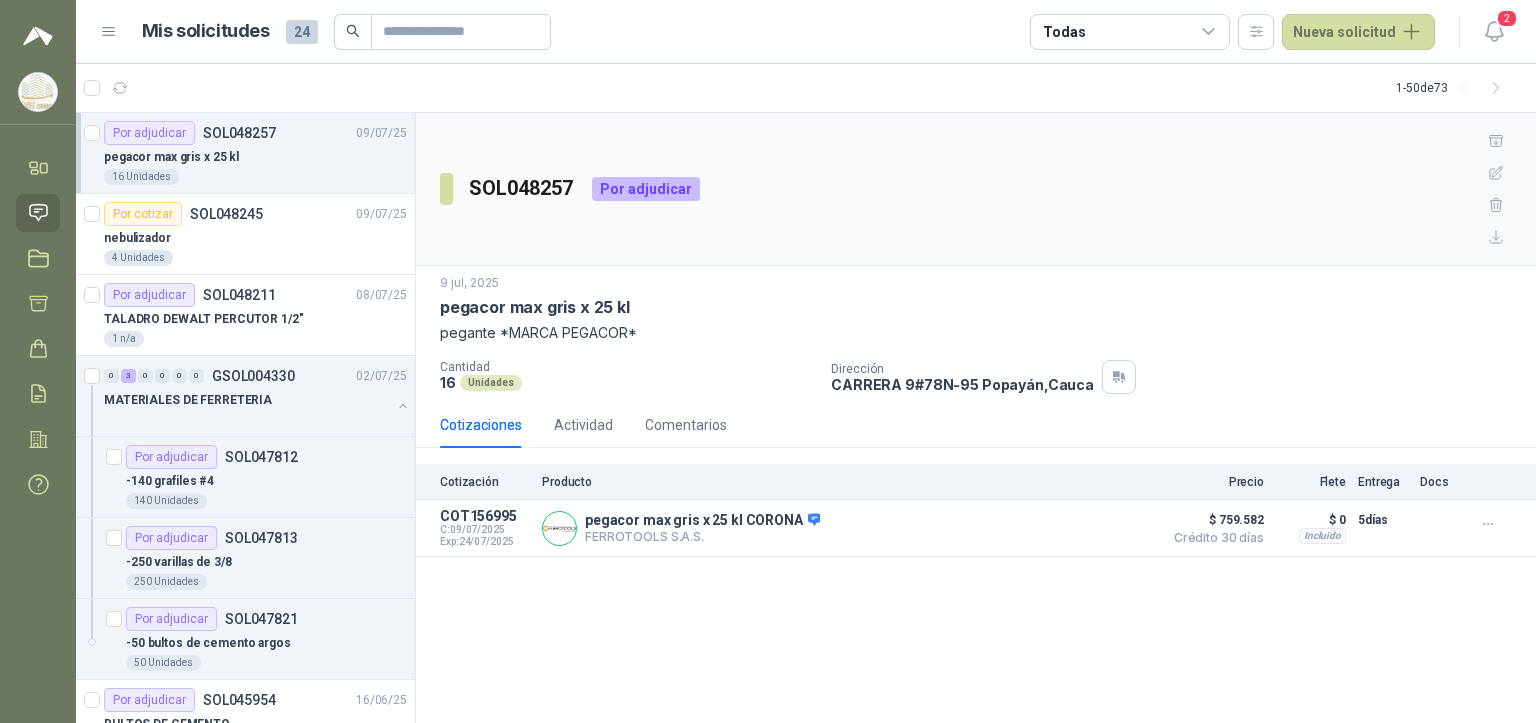 click on "SOL048257 Por adjudicar         9 jul, 2025   pegacor max gris x 25 kl pegante *MARCA PEGACOR* Cantidad 16   Unidades Dirección CARRERA 9#78N-95   Popayán ,  Cauca Cotizaciones Actividad Comentarios Cotización Producto Precio Flete Entrega Docs COT156995 C:  09/07/2025 Exp:  24/07/2025 pegacor max gris x 25 kl CORONA   FERROTOOLS S.A.S.   Detalles $ 759.582 Crédito 30 días $ 759.582 Crédito 30 días Incluido   $ 0 Entrega:    5  días $ 0 Incluido   5  días" at bounding box center (976, 418) 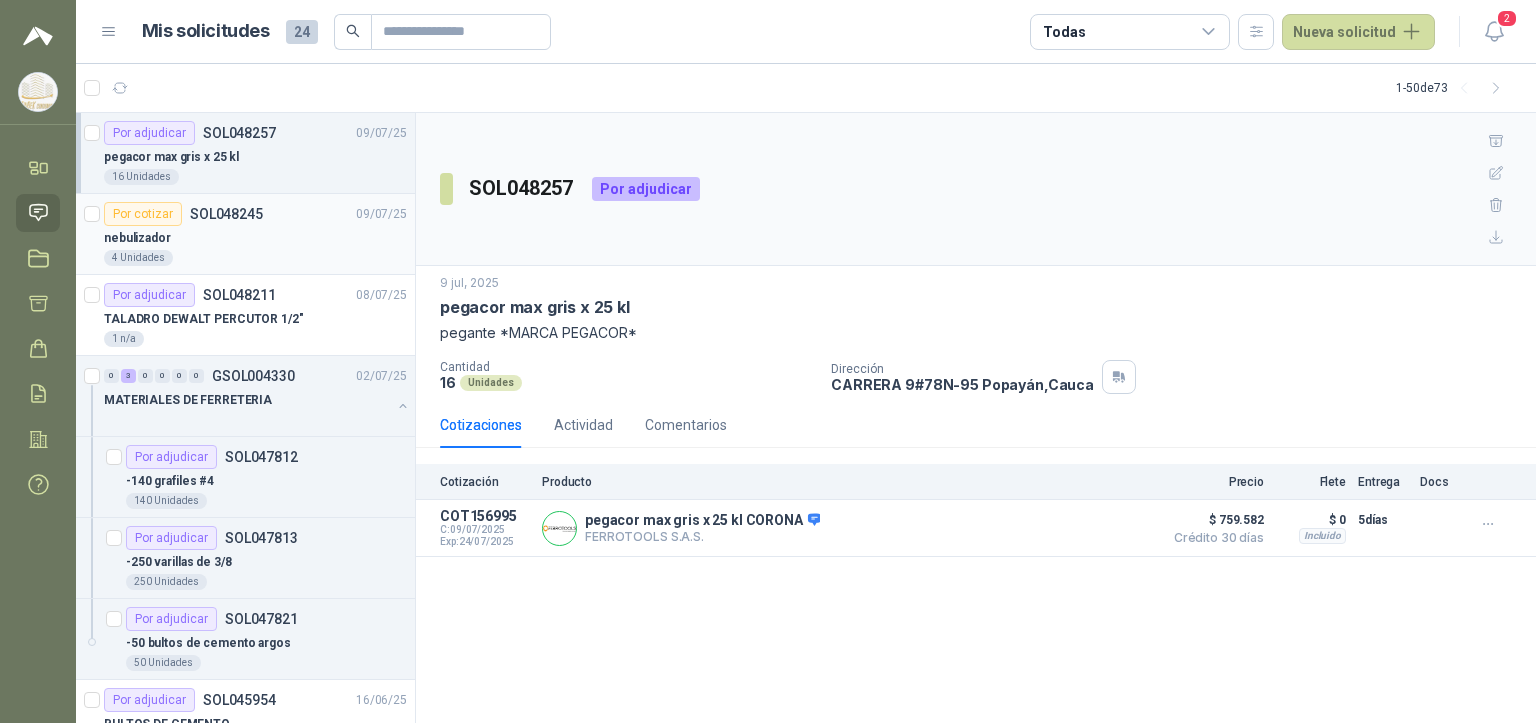 click on "nebulizador" at bounding box center (255, 238) 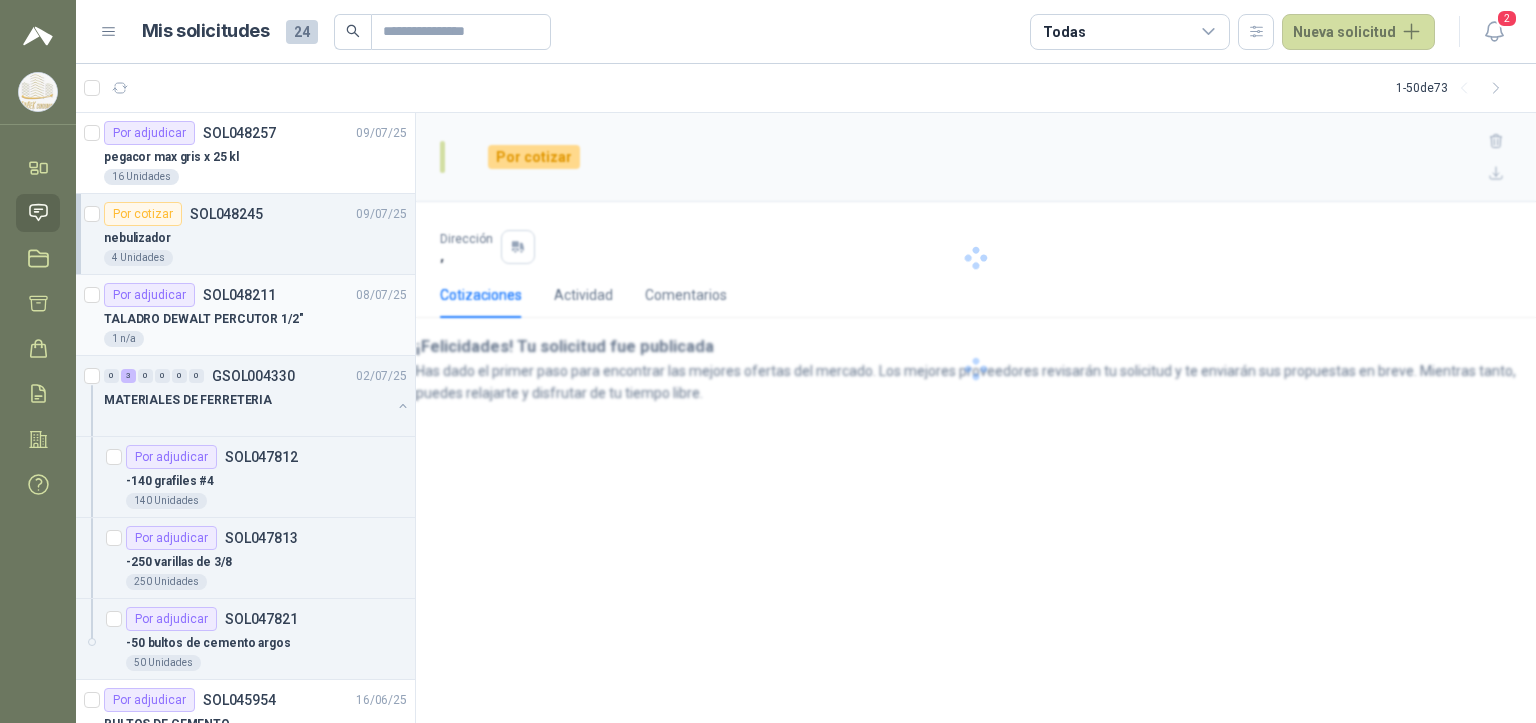 click on "TALADRO DEWALT PERCUTOR 1/2"" at bounding box center (204, 319) 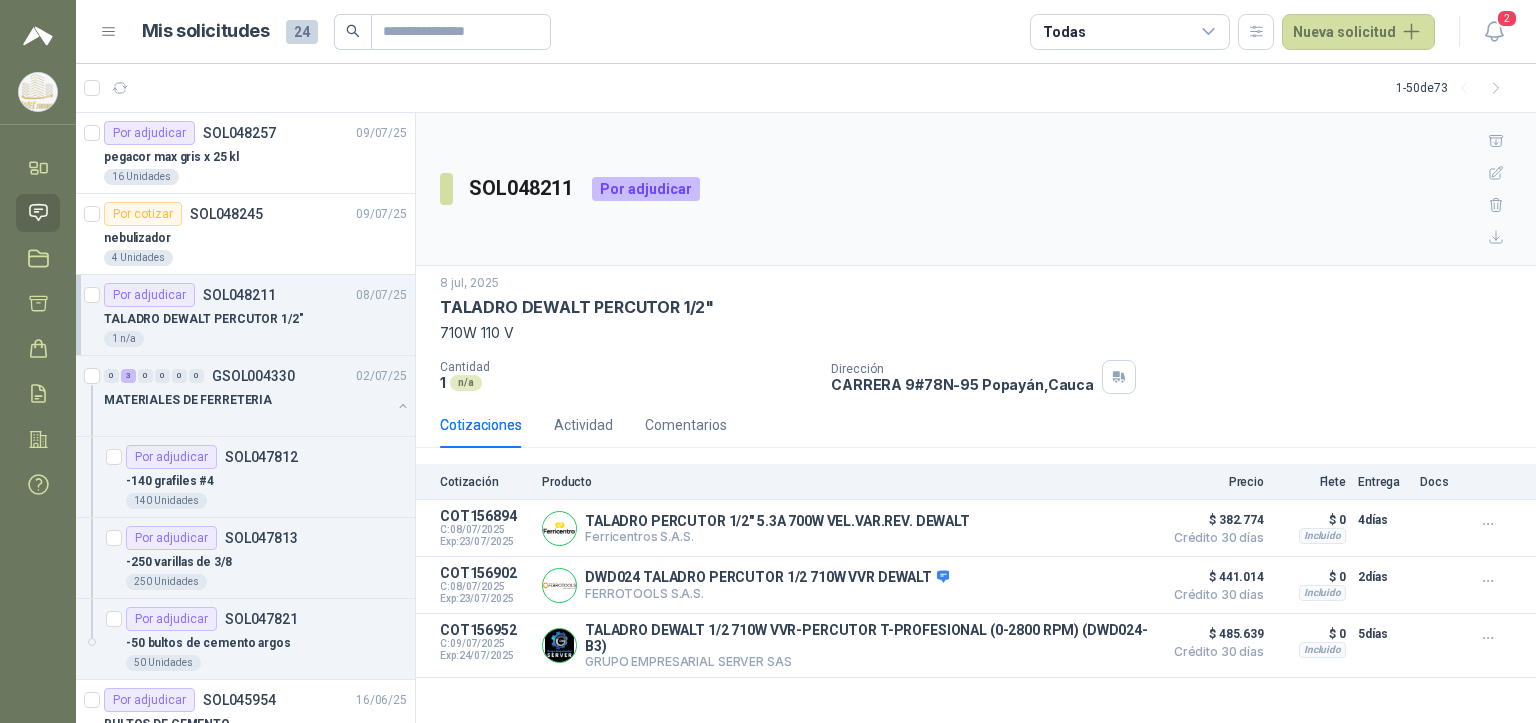 click on "1   n/a" at bounding box center [255, 339] 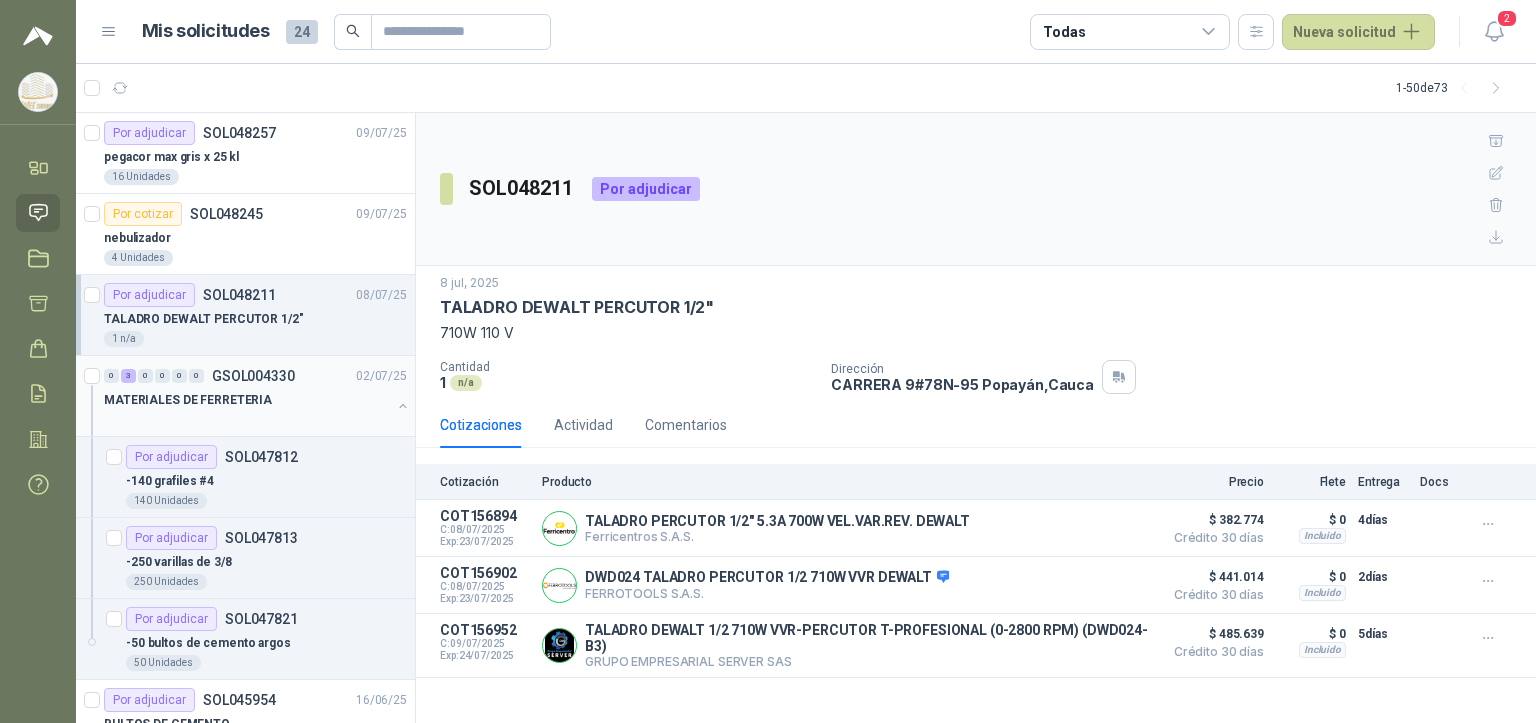 click at bounding box center [247, 420] 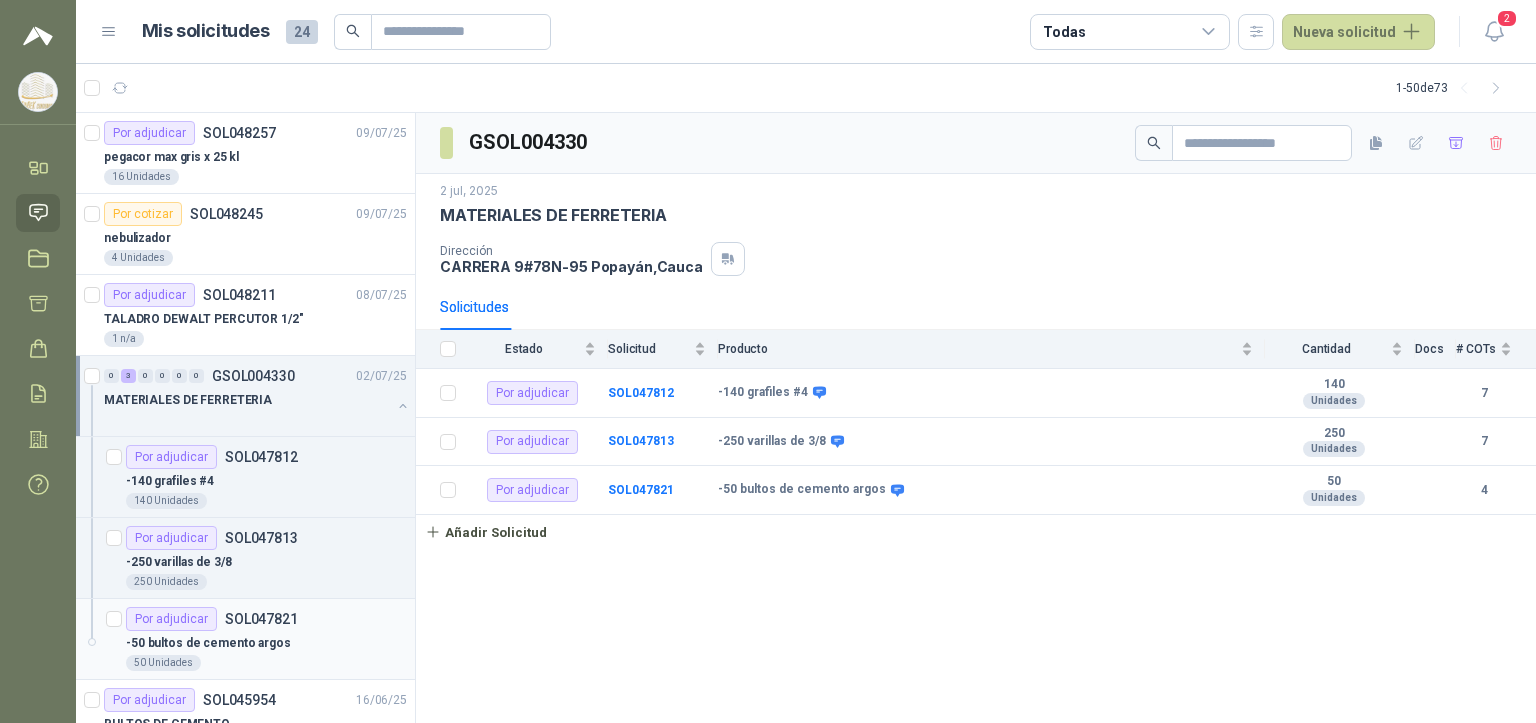 scroll, scrollTop: 200, scrollLeft: 0, axis: vertical 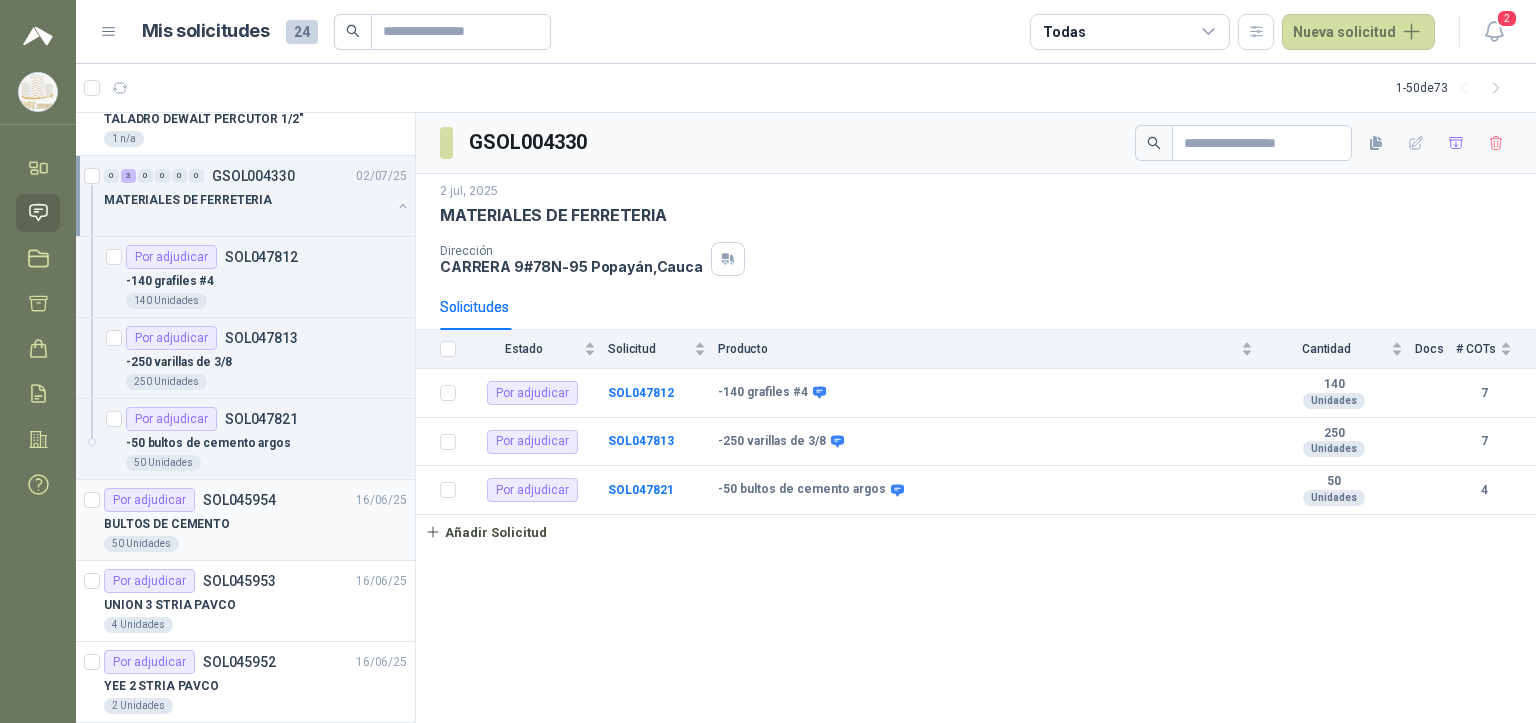 click on "BULTOS DE CEMENTO" at bounding box center [255, 524] 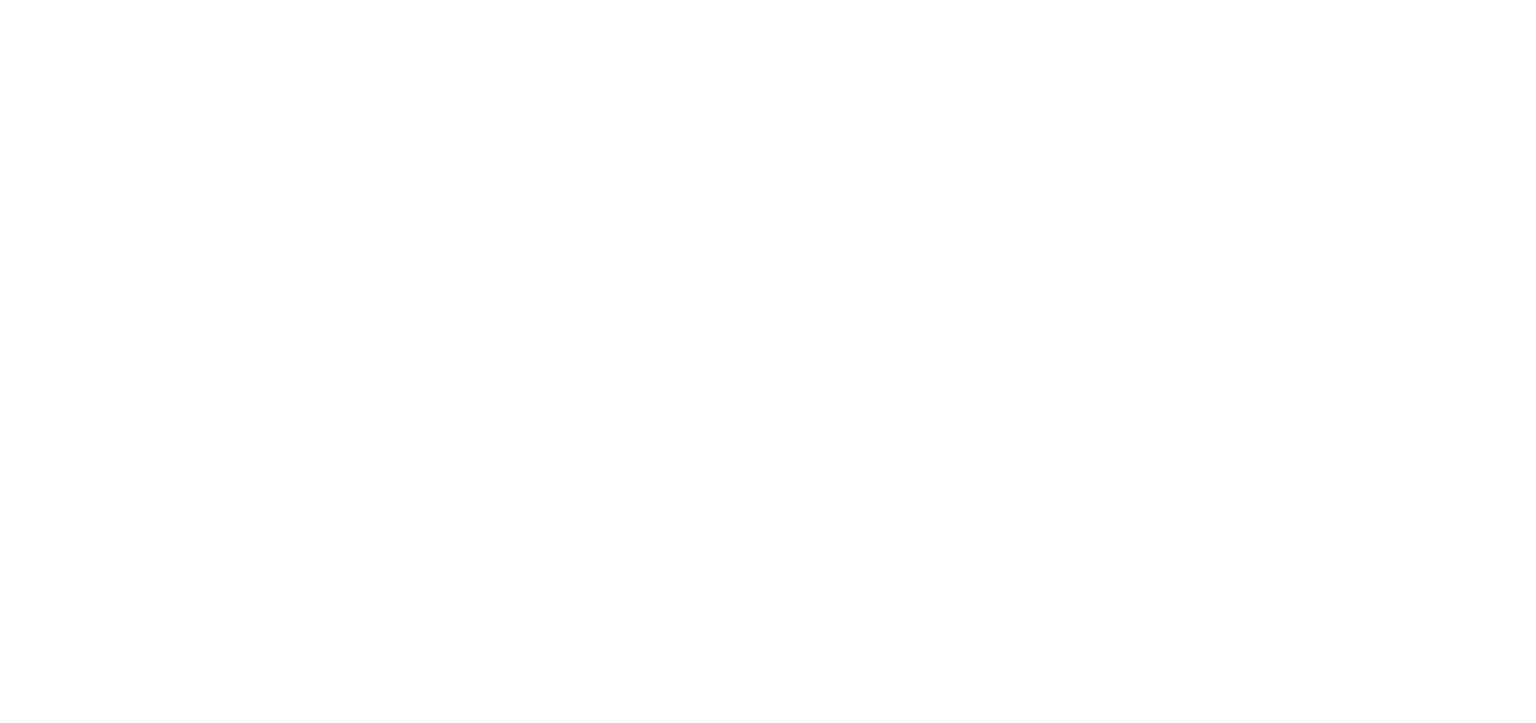 scroll, scrollTop: 0, scrollLeft: 0, axis: both 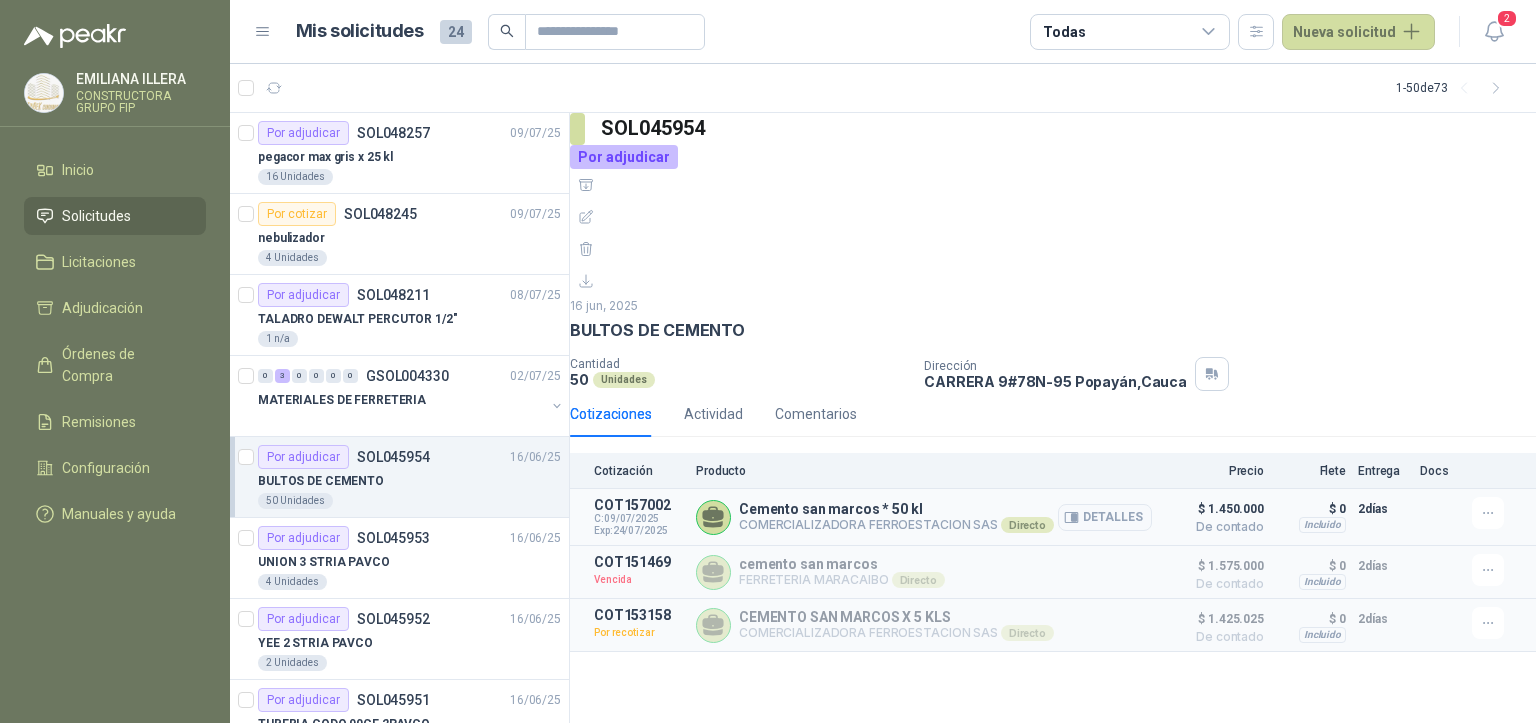 click at bounding box center (713, 513) 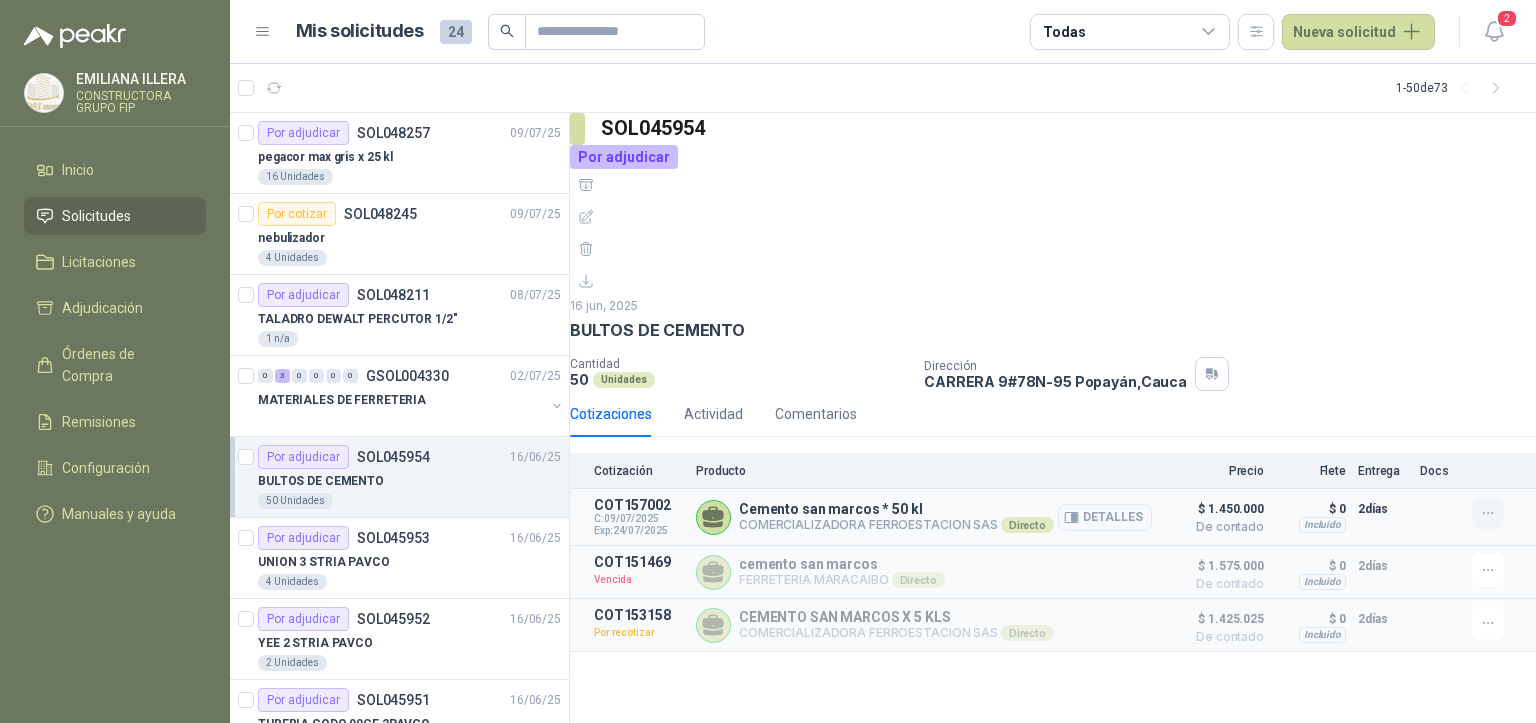 click at bounding box center [1488, 513] 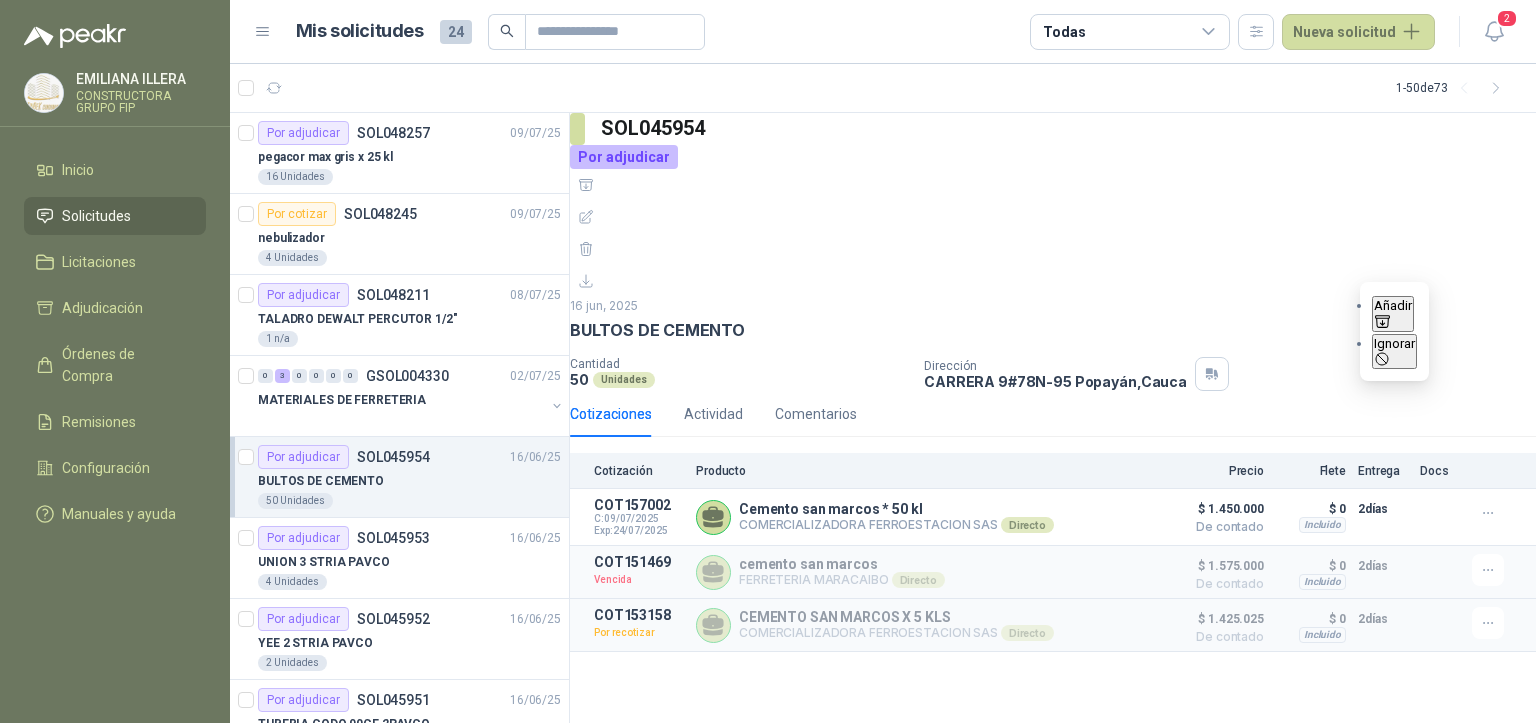 click on "Añadir" at bounding box center [1393, 314] 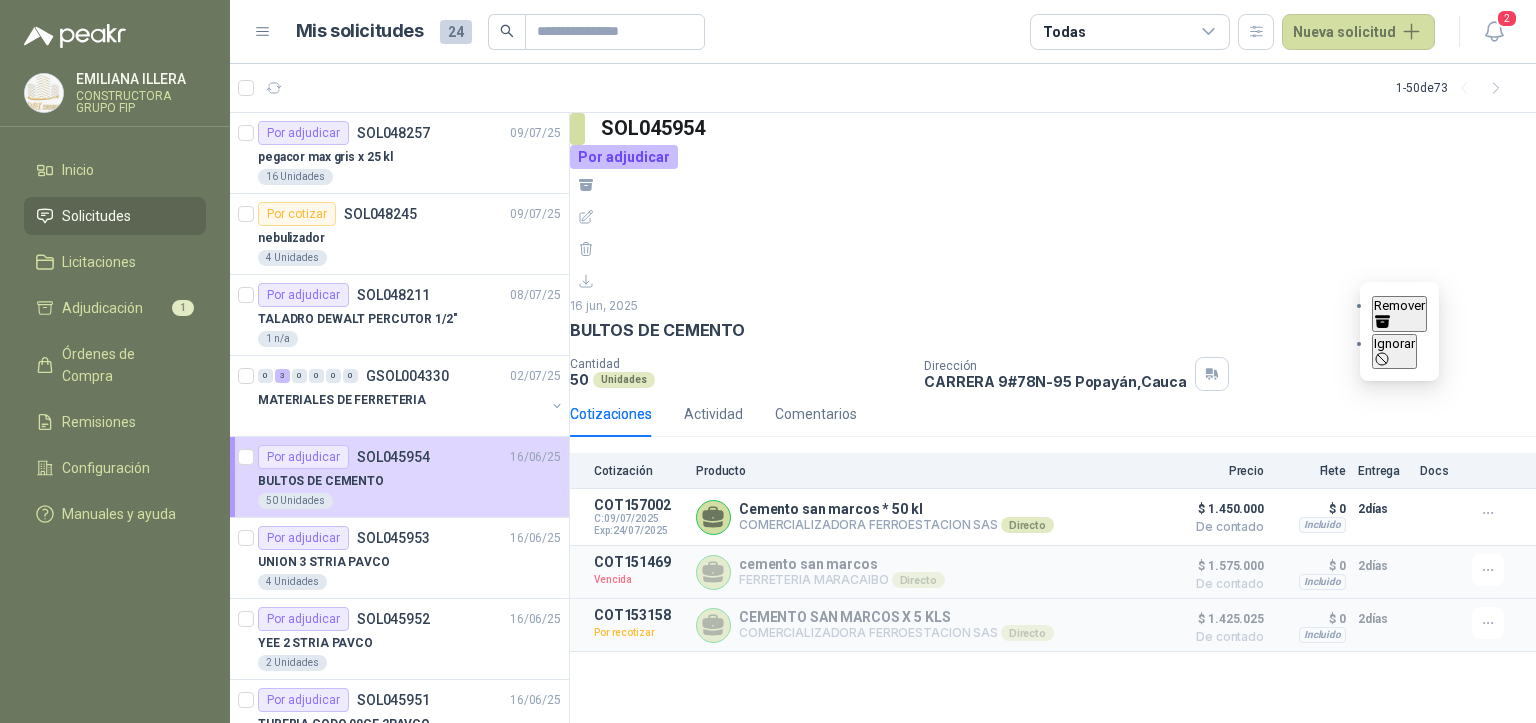 click on "SOL045954 Por adjudicar         [DD] [MMMM], [YYYY]   BULTOS DE CEMENTO  Cantidad 50   Unidades Dirección CARRERA 9#78N-95   [CITY],  [STATE] Cotizaciones Actividad Comentarios Cotización Producto Precio Flete Entrega Docs COT157002 C:  [MM]/[YY] Exp:  [MM]/[YY] Cemento san marcos * 50 kl COMERCIALIZADORA FERROESTACION SAS   Directo Detalles $ 1.450.000 De contado $ 1.450.000 De contado Incluido   $ 0 Entrega:    2  días $ 0 Incluido   2  días COT151469 Vencida cemento san marcos FERRETERIA MARACAIBO   Directo Detalles $ 1.575.000 De contado $ 1.575.000 De contado Incluido   $ 0 Entrega:    2  días $ 0 Incluido   2  días COT153158 Por recotizar CEMENTO SAN MARCOS X 5 KLS COMERCIALIZADORA FERROESTACION SAS   Directo Detalles $ 1.425.025 De contado $ 1.425.025 De contado Incluido   $ 0 Entrega:    2  días $ 0 Incluido   2  días" at bounding box center [1053, 418] 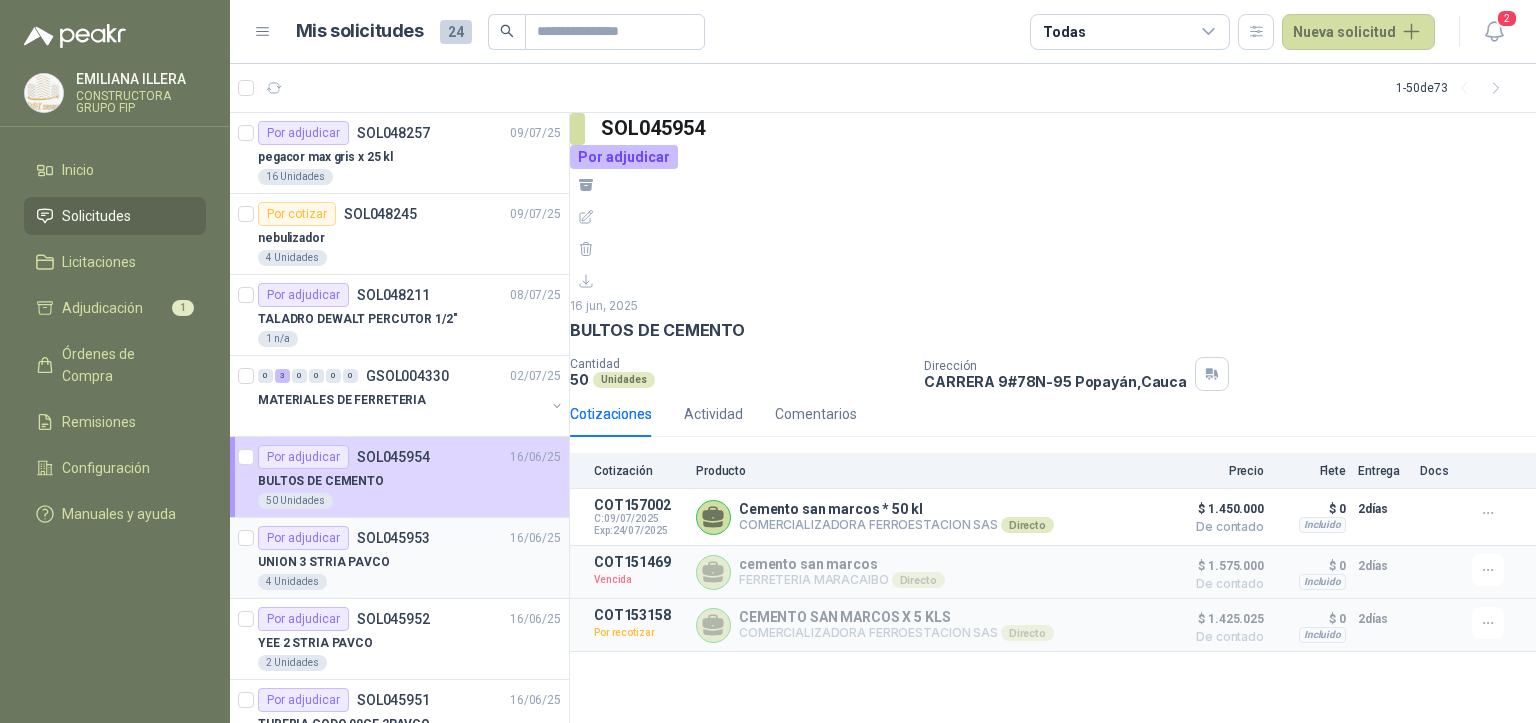 click on "UNION 3 STRIA PAVCO" at bounding box center (409, 562) 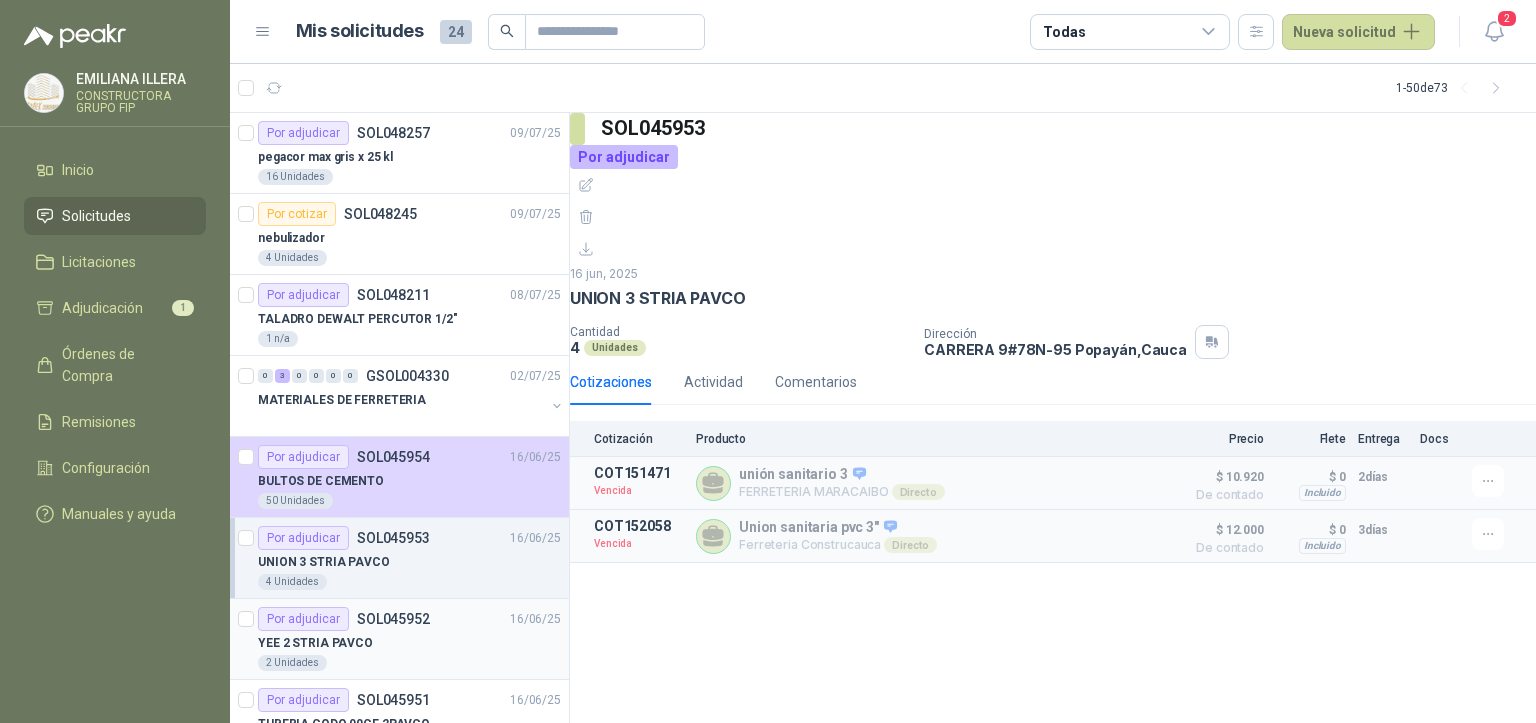 click on "Por adjudicar SOL045952" at bounding box center (344, 619) 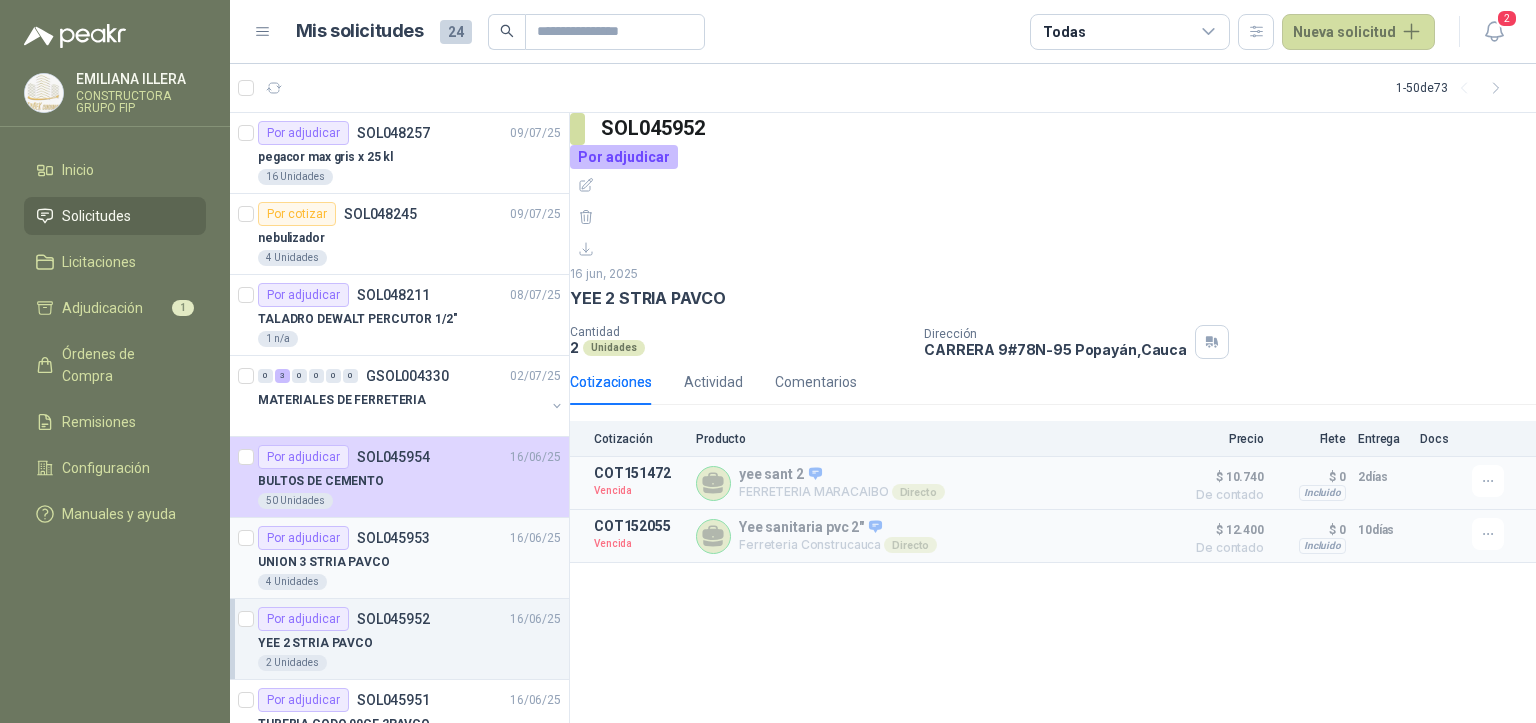 click on "UNION 3 STRIA PAVCO" at bounding box center (409, 562) 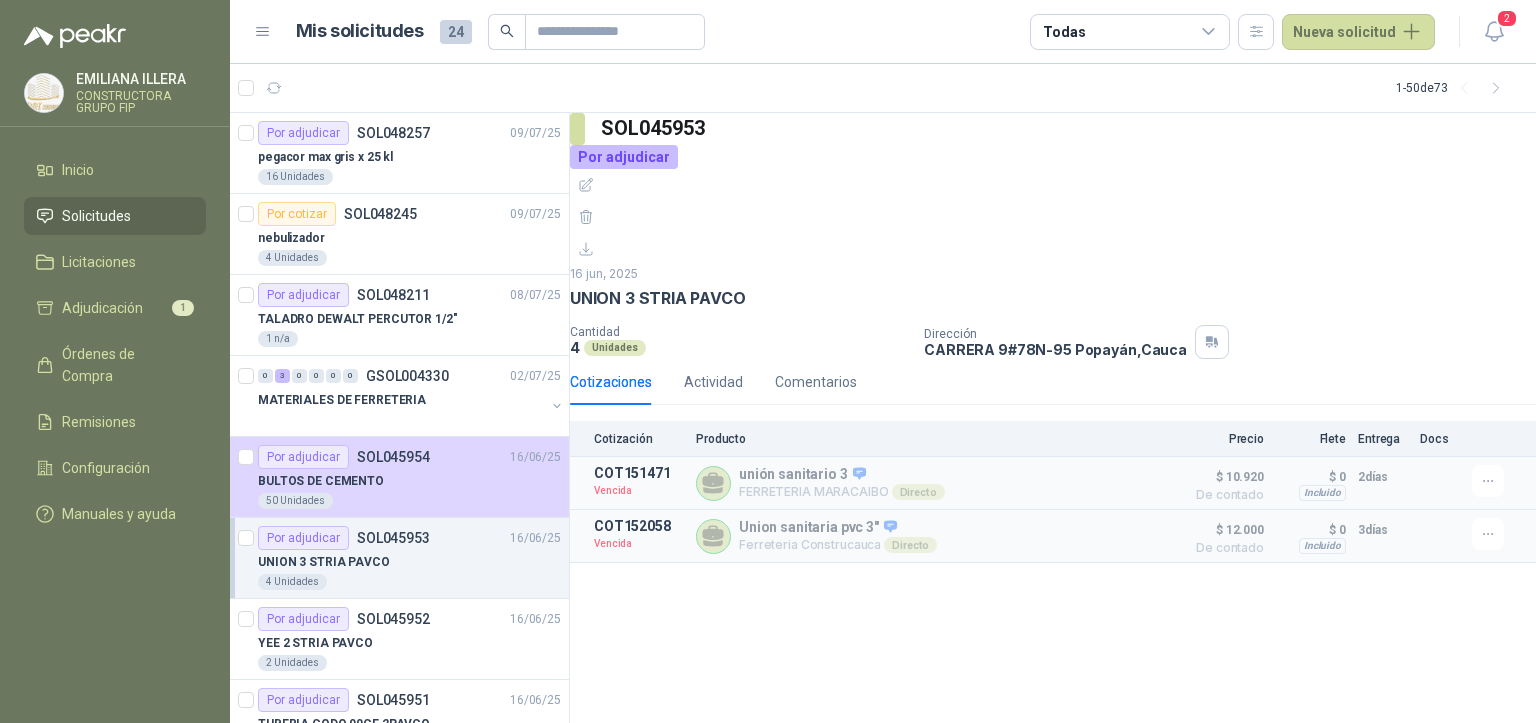 scroll, scrollTop: 200, scrollLeft: 0, axis: vertical 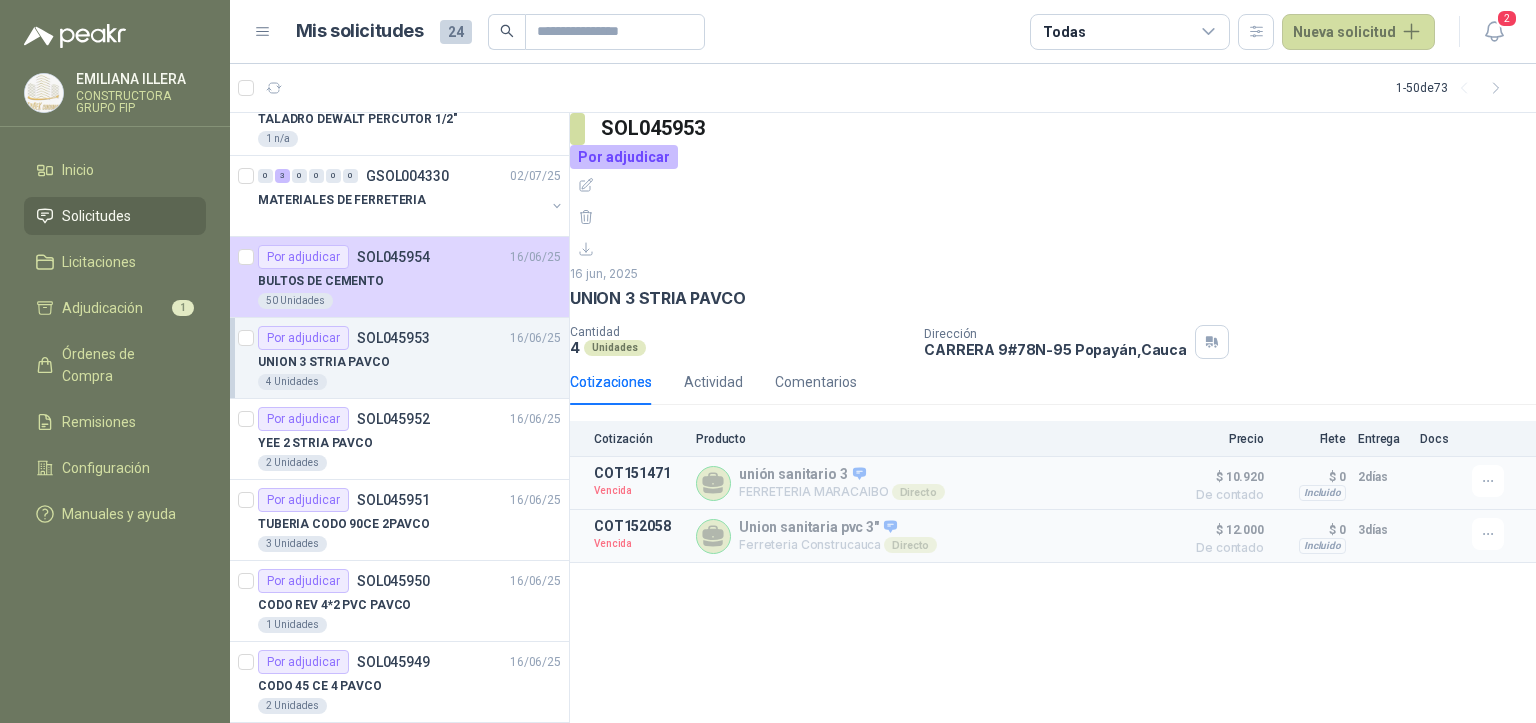 click on "UNION 3 STRIA PAVCO" at bounding box center (409, 362) 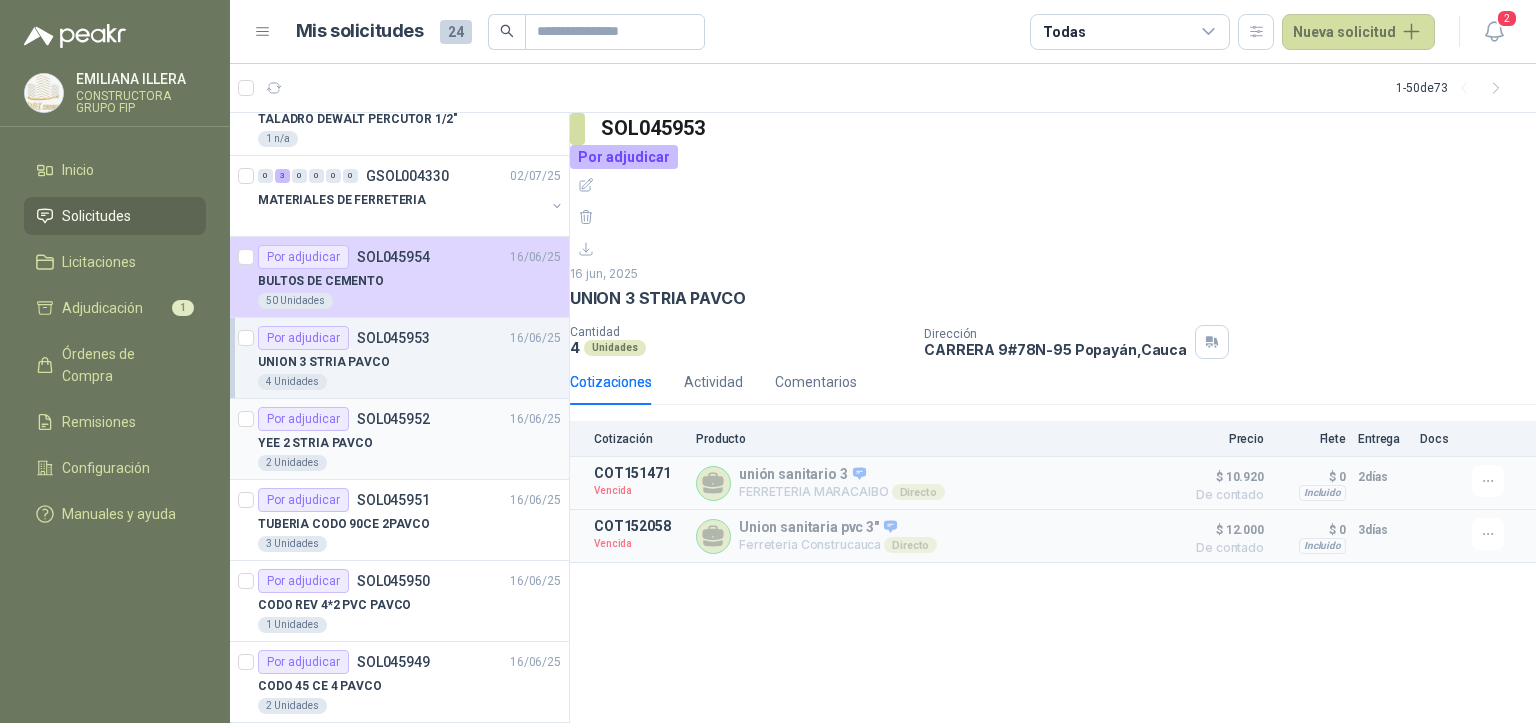 click on "YEE 2 STRIA PAVCO" at bounding box center (409, 443) 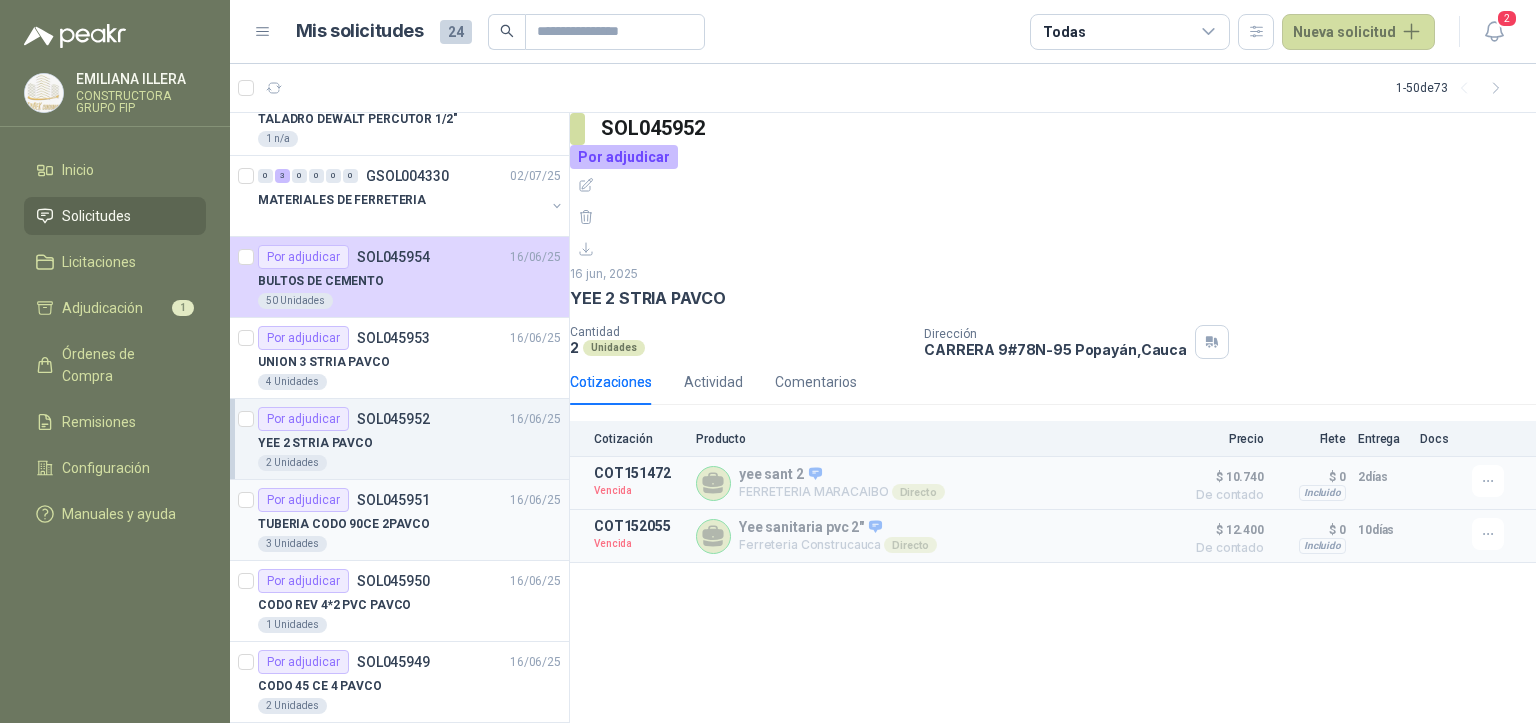 click on "TUBERIA CODO 90CE 2PAVCO" at bounding box center (409, 524) 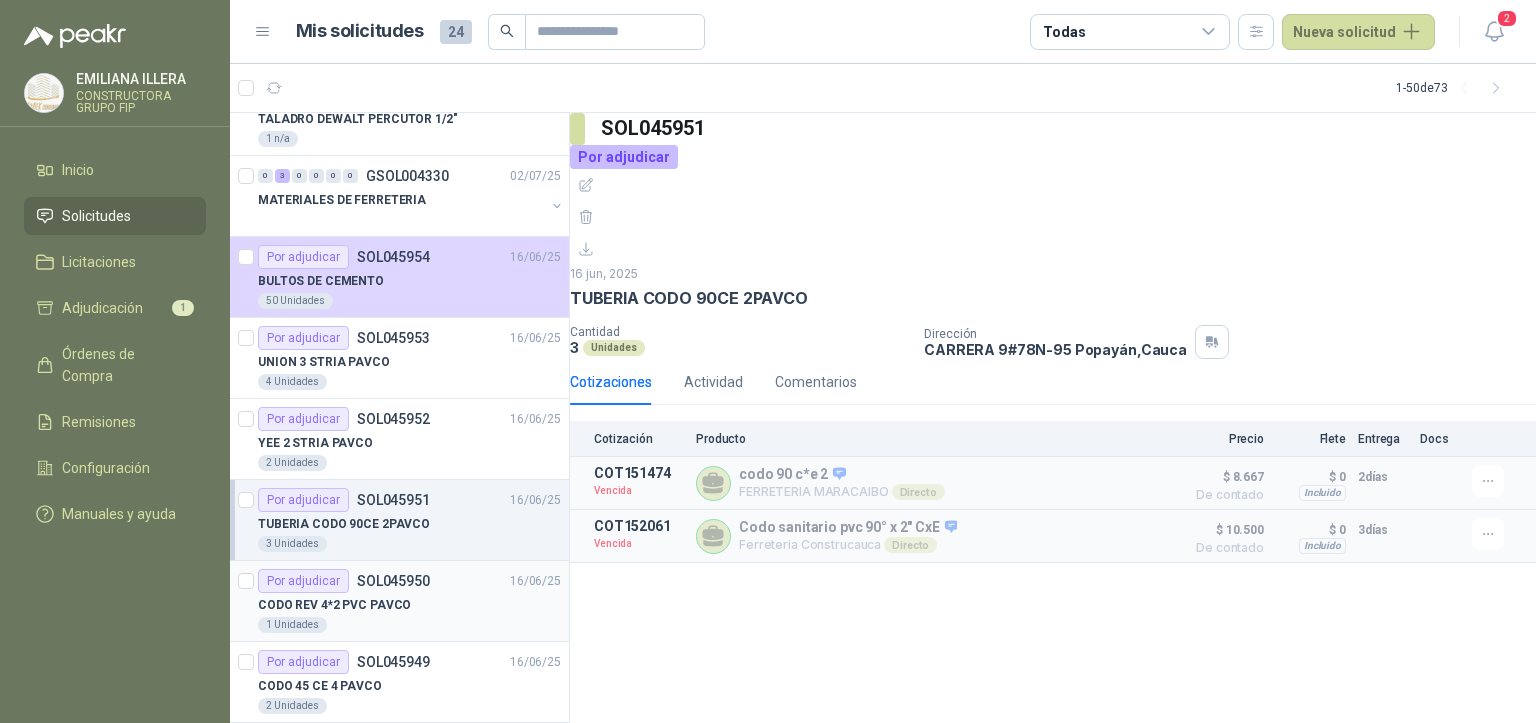 click on "CODO REV 4*2 PVC PAVCO" at bounding box center [409, 605] 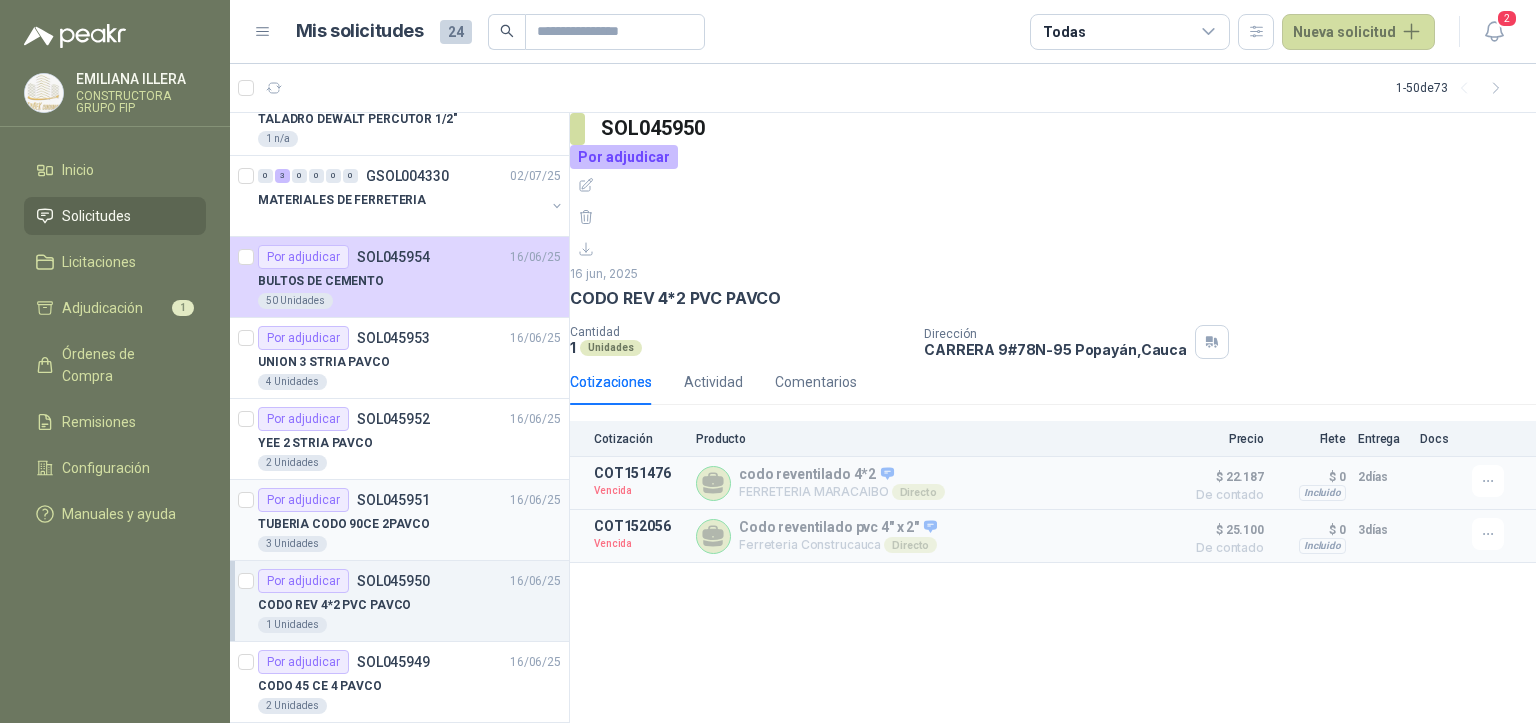 scroll, scrollTop: 400, scrollLeft: 0, axis: vertical 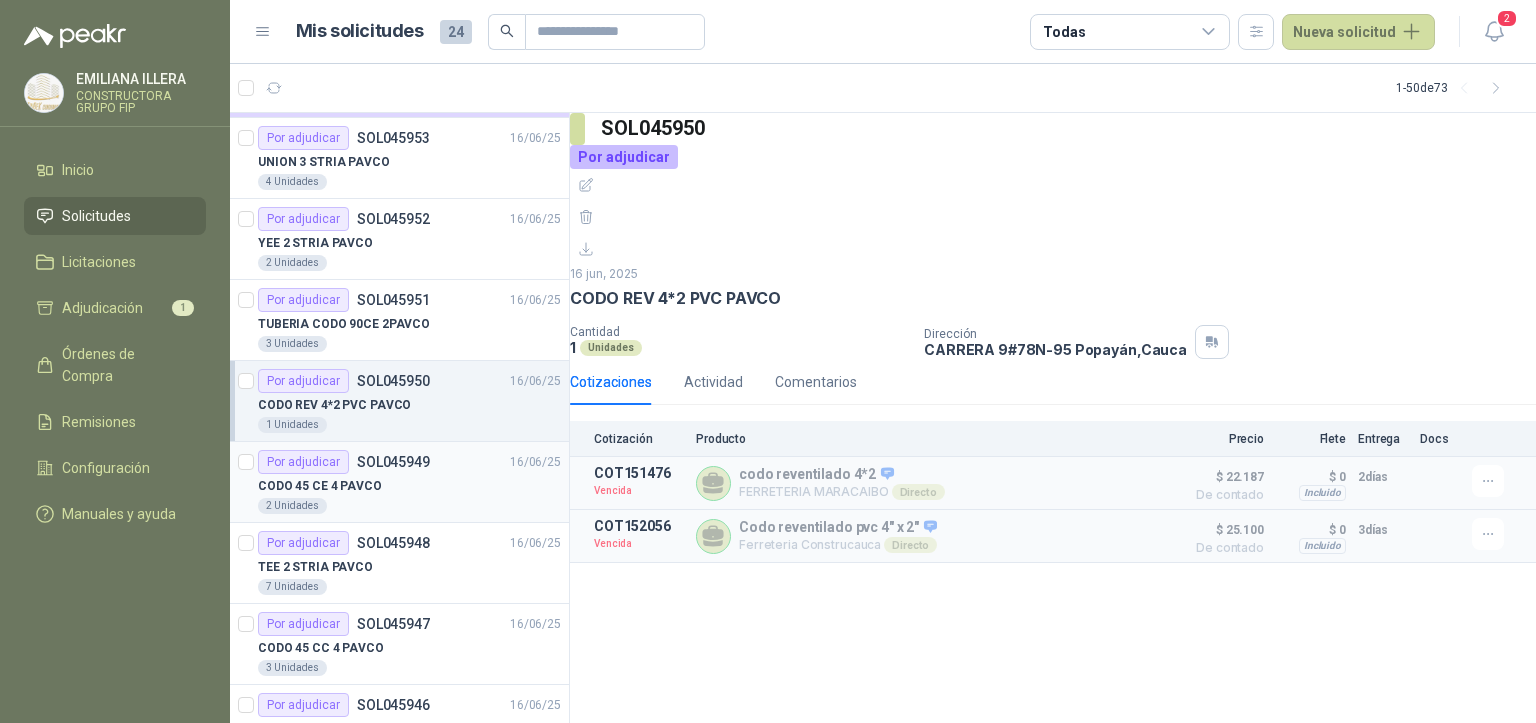 click on "2   Unidades" at bounding box center [409, 506] 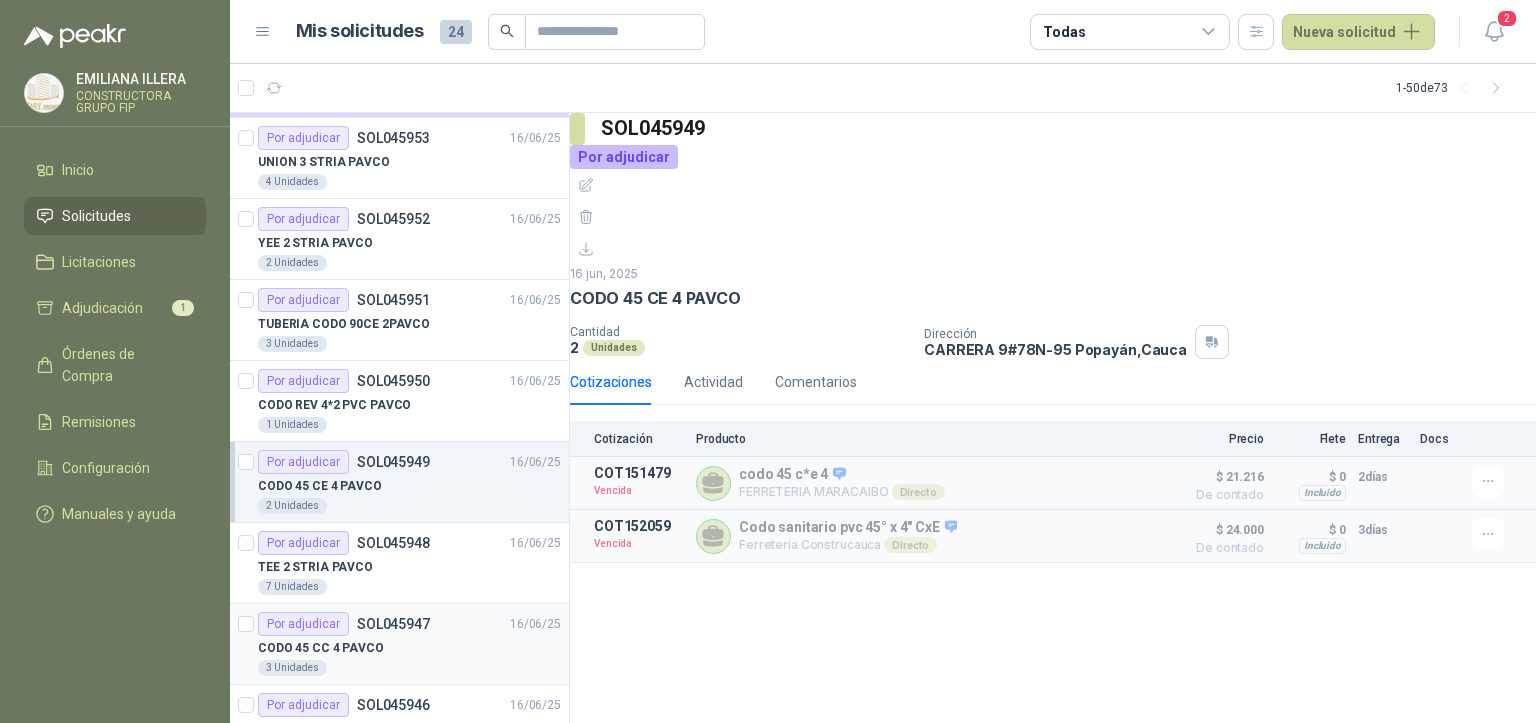 click on "Por adjudicar SOL045947 [MM]/[YY]" at bounding box center (409, 624) 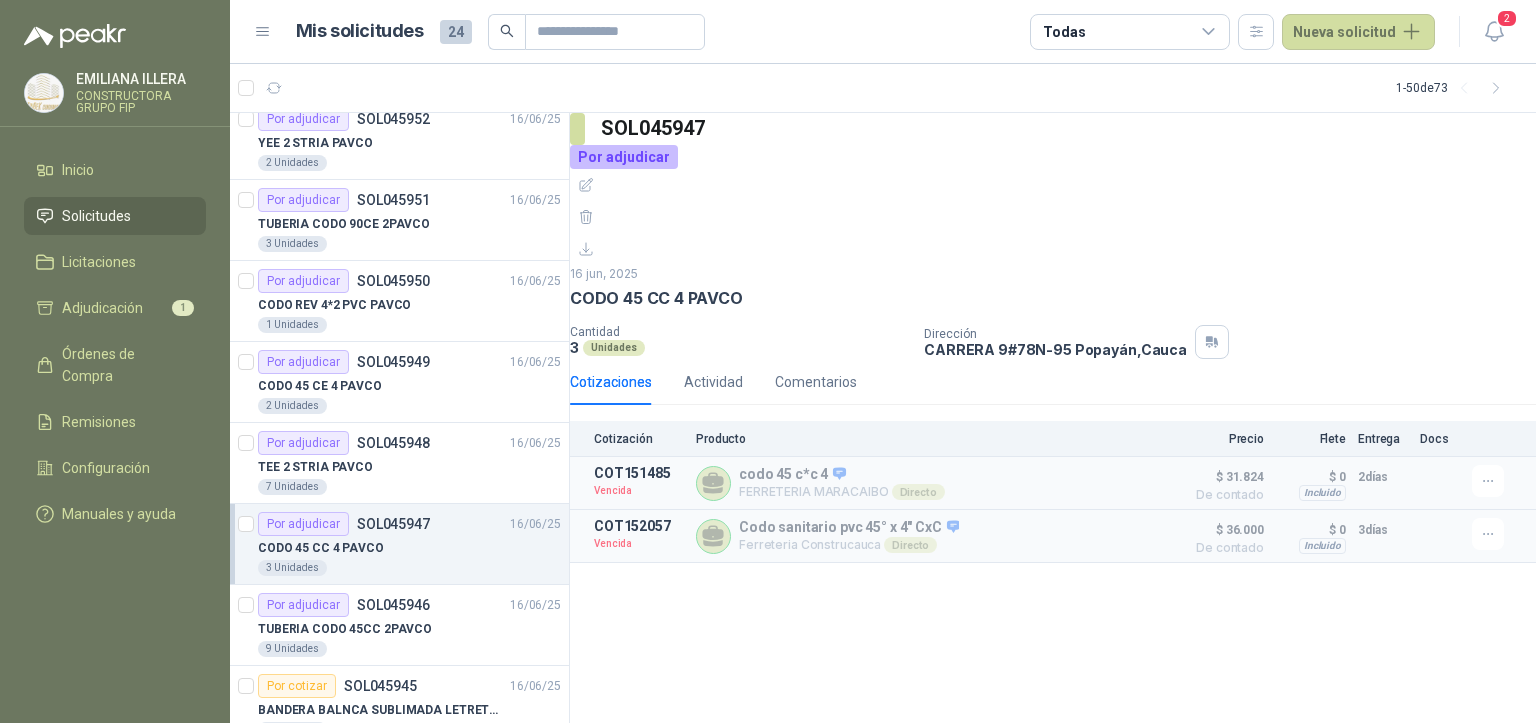 scroll, scrollTop: 0, scrollLeft: 0, axis: both 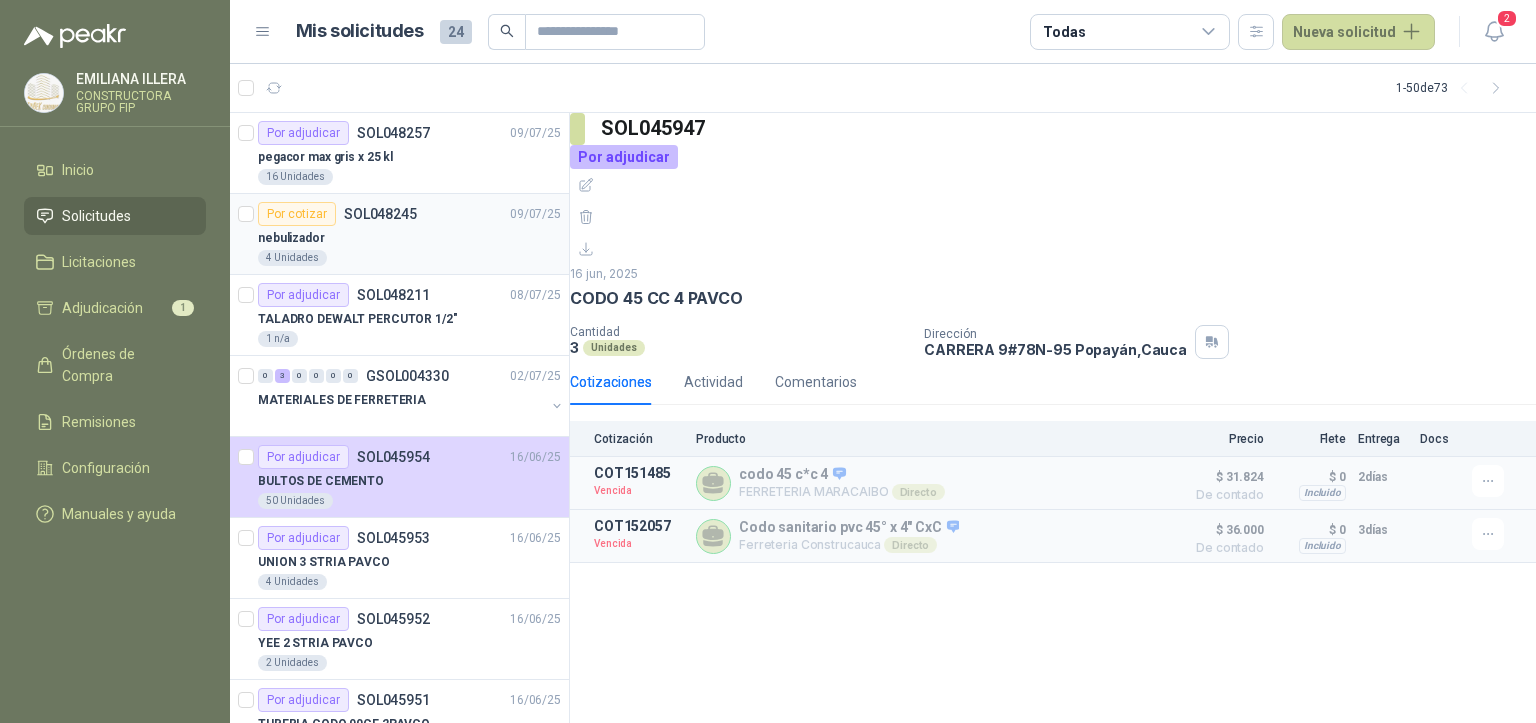 click on "4   Unidades" at bounding box center [409, 258] 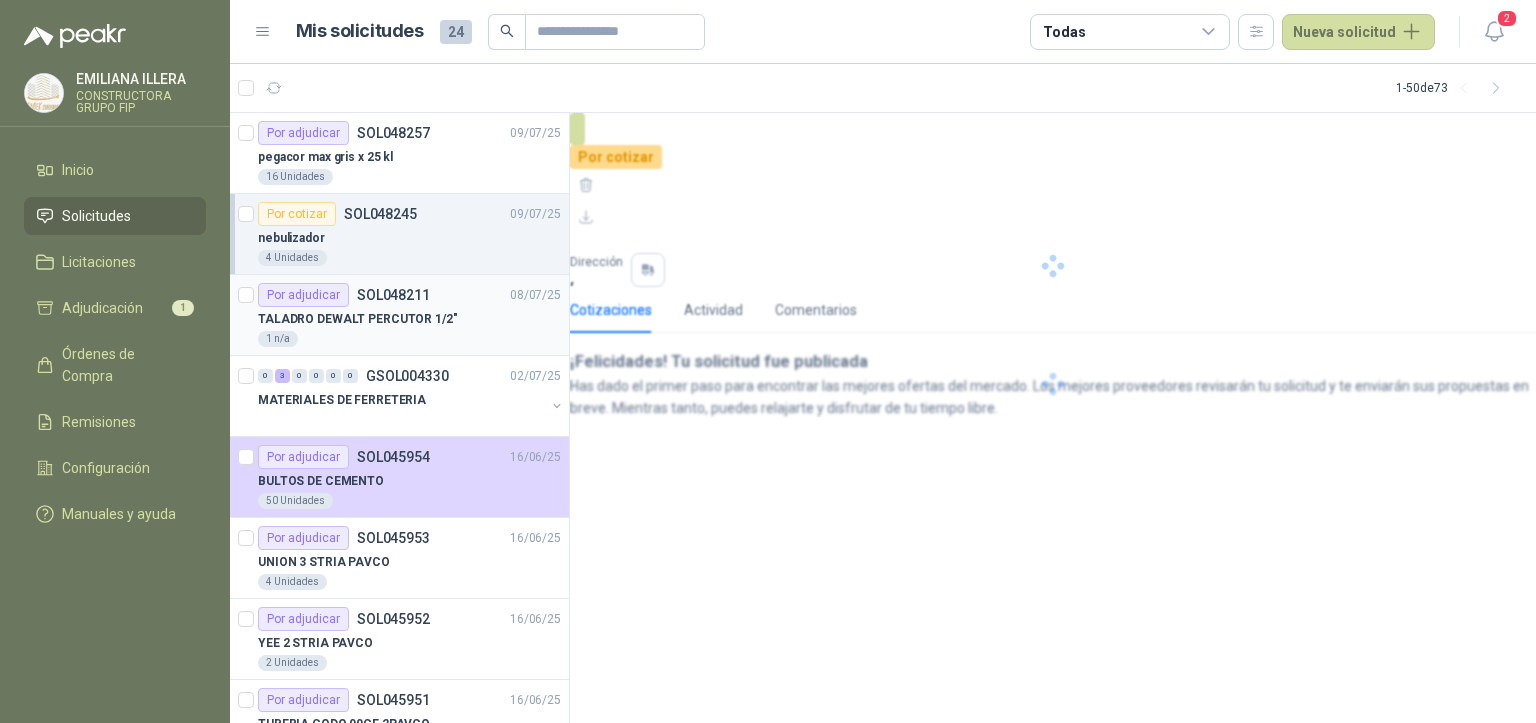 click on "TALADRO DEWALT PERCUTOR 1/2"" at bounding box center [409, 319] 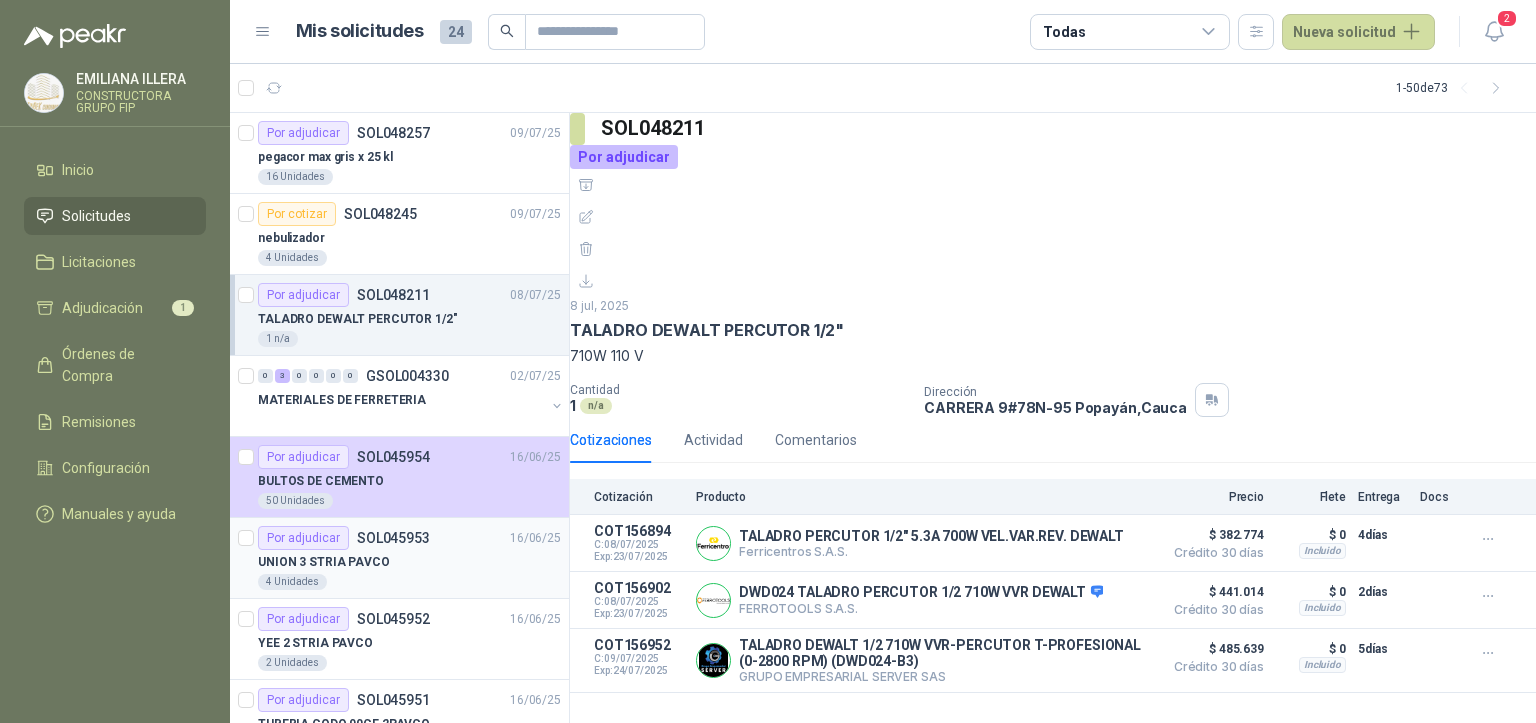 click on "UNION 3 STRIA PAVCO" at bounding box center (324, 562) 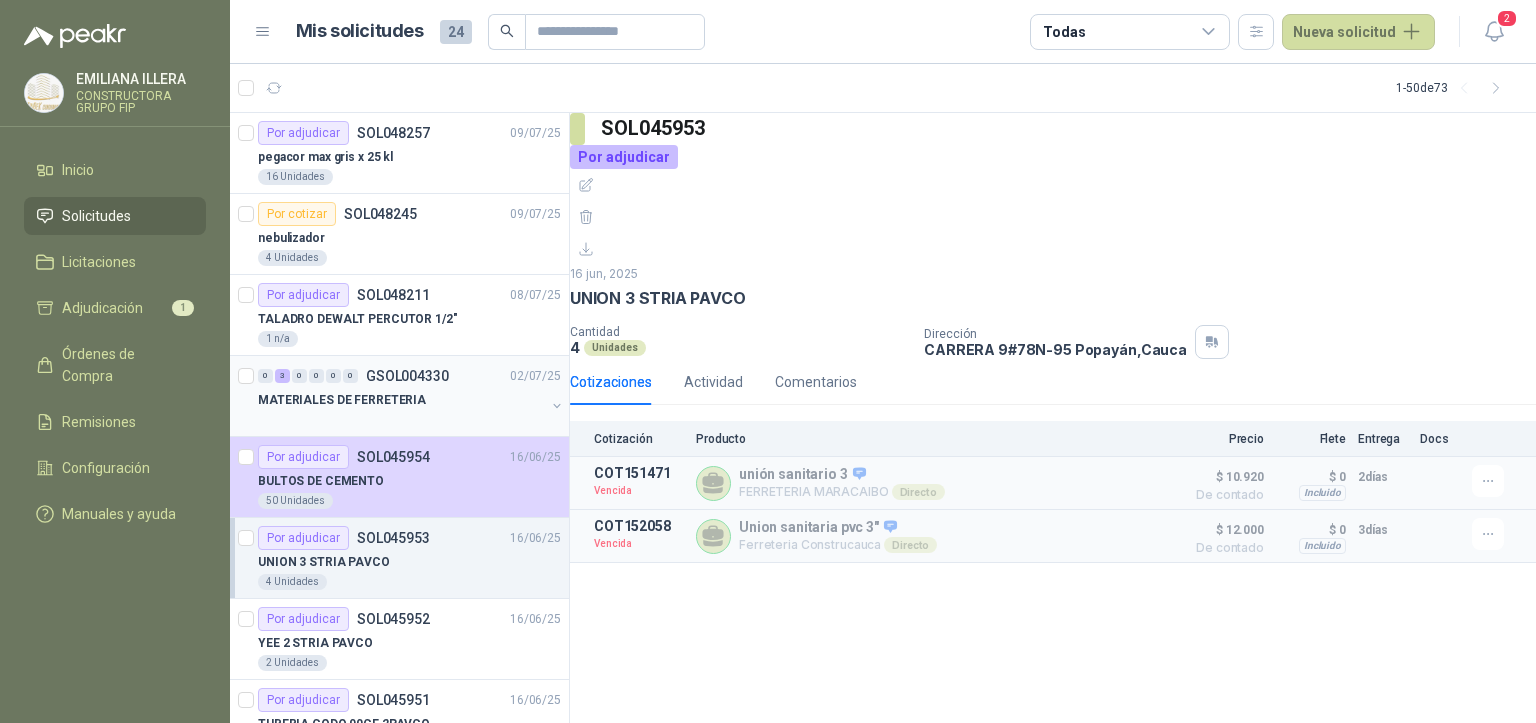 click at bounding box center (401, 420) 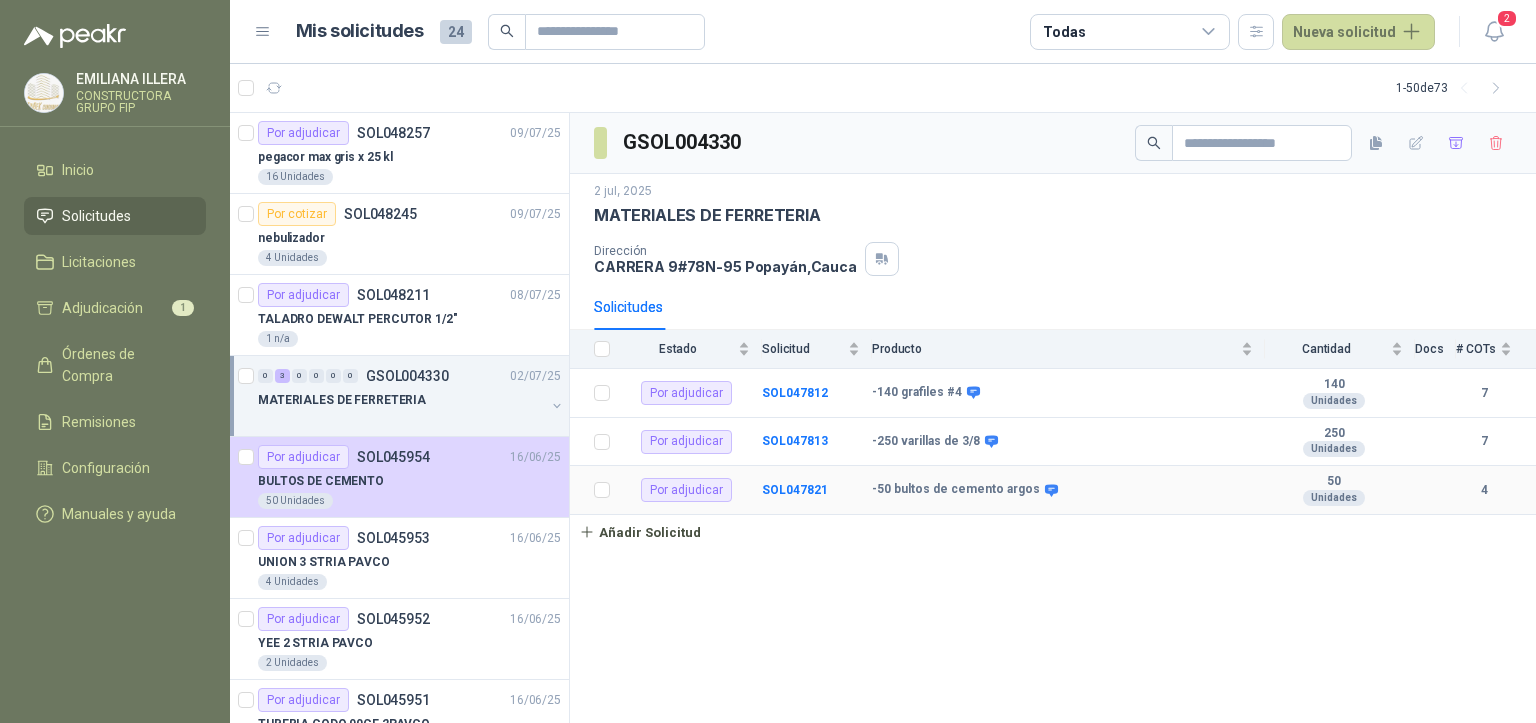 click on "-50 bultos de cemento argos" at bounding box center [956, 490] 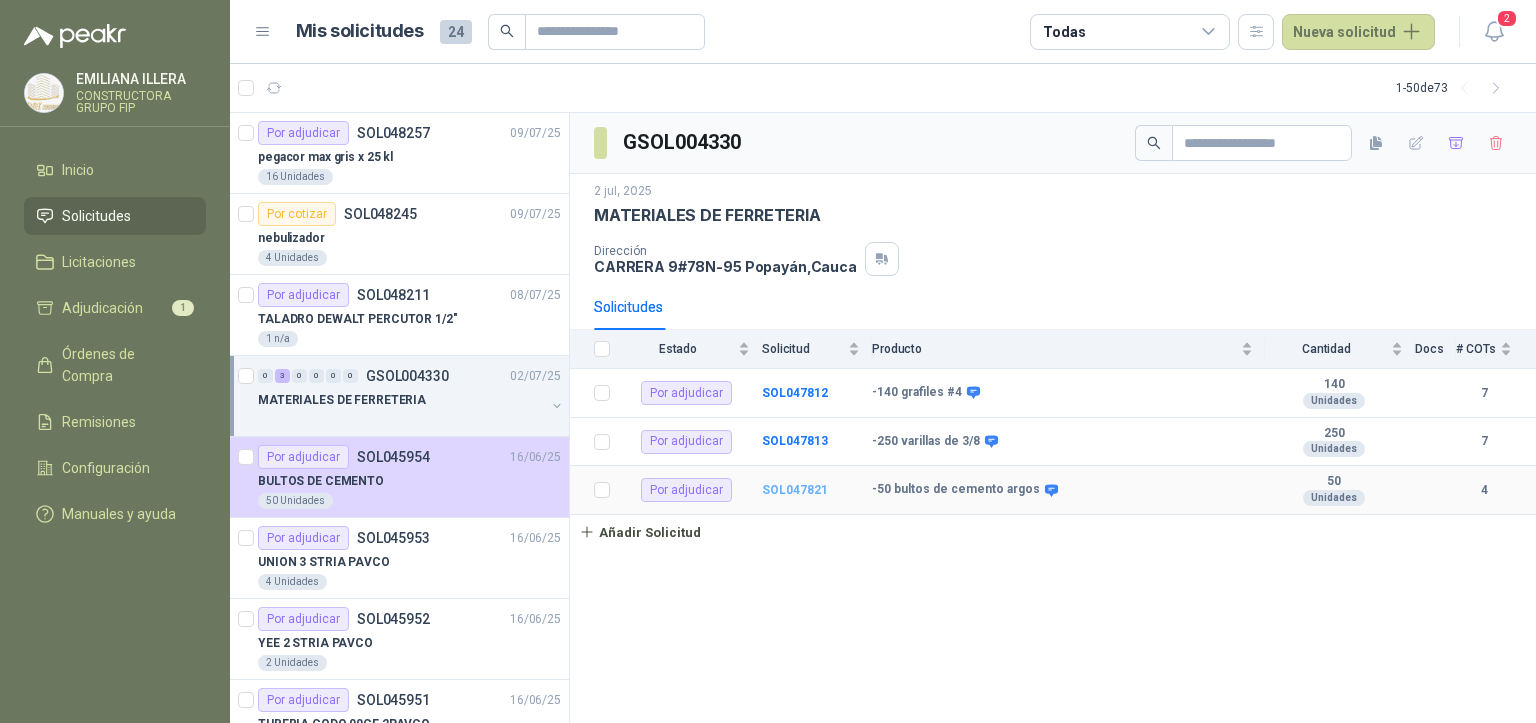 click on "SOL047821" at bounding box center [795, 490] 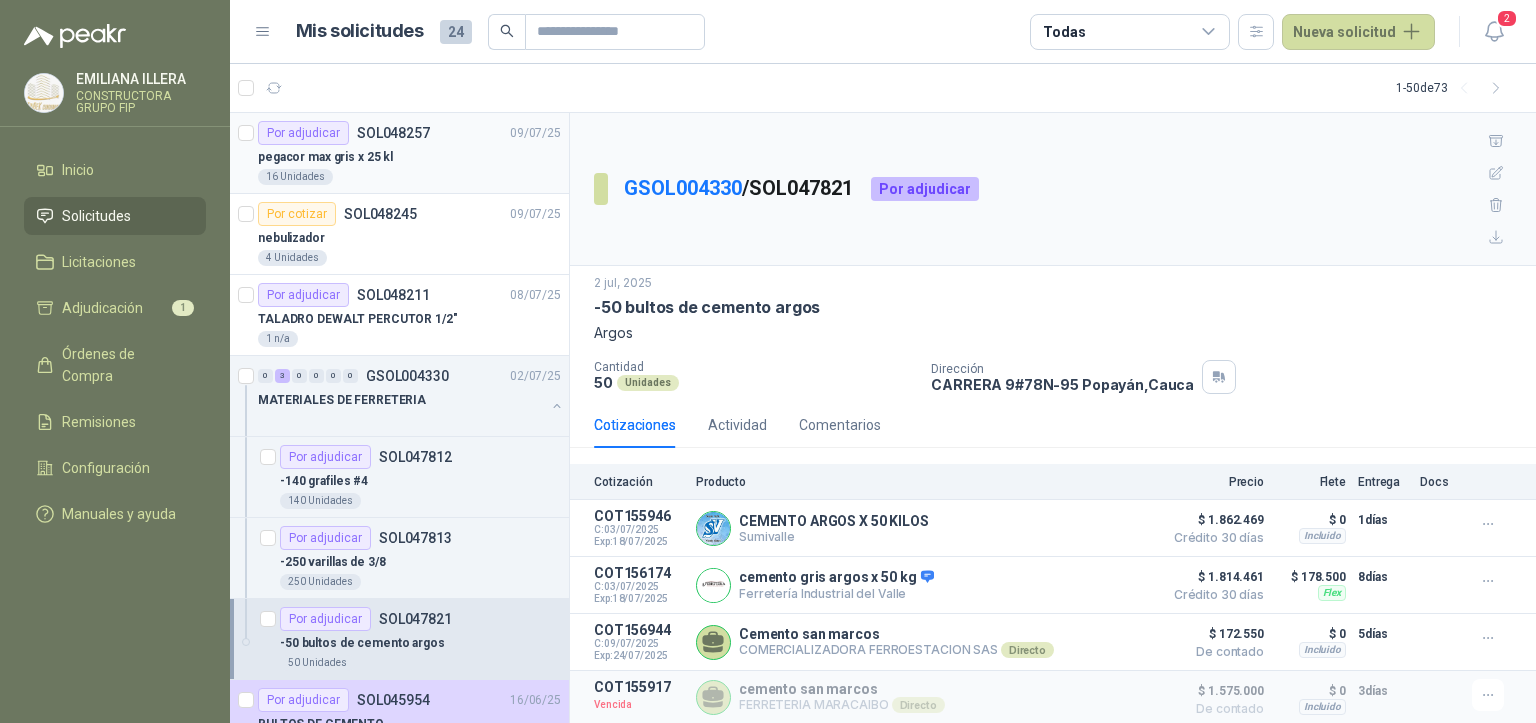 click on "Por adjudicar SOL048257 09/07/25   pegacor max gris x 25 kl 16   Unidades" at bounding box center [399, 153] 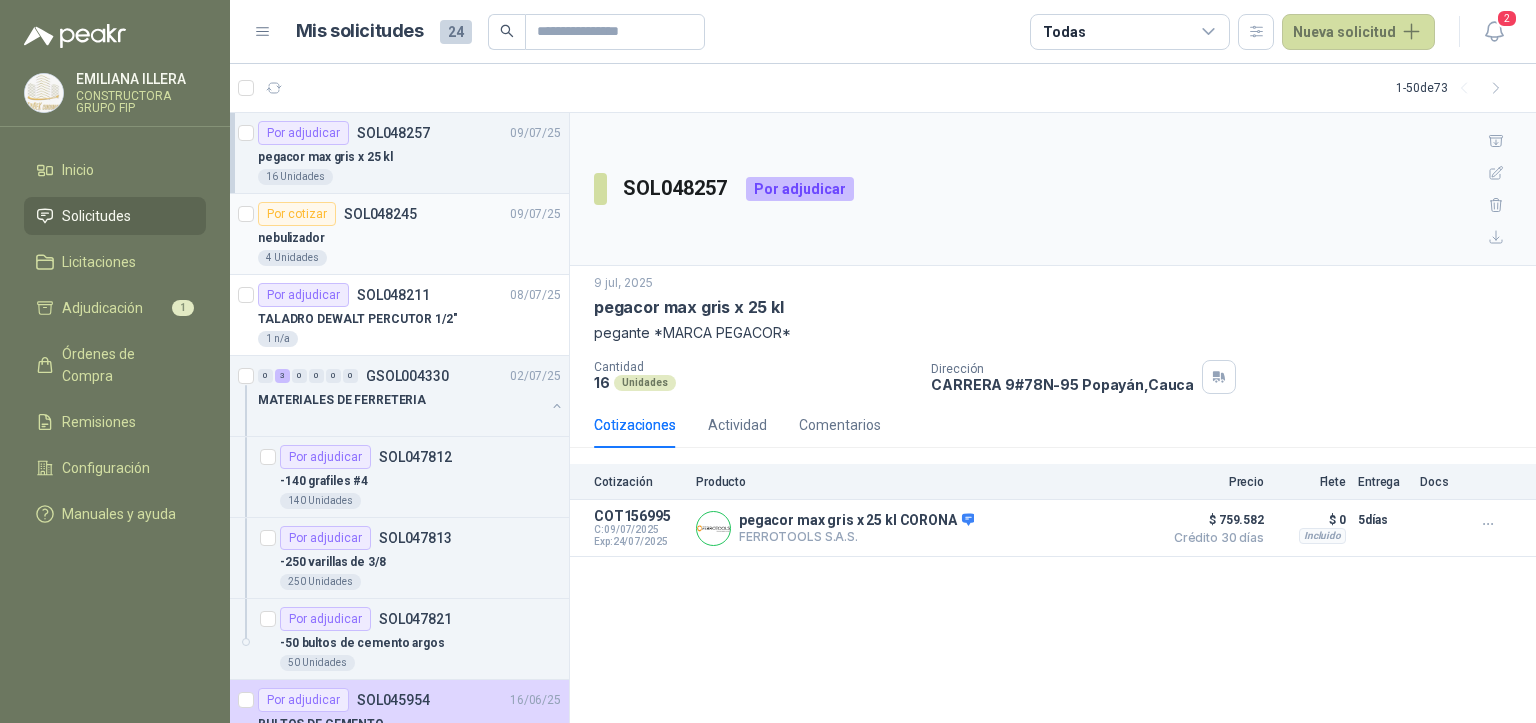 click on "4   Unidades" at bounding box center [409, 258] 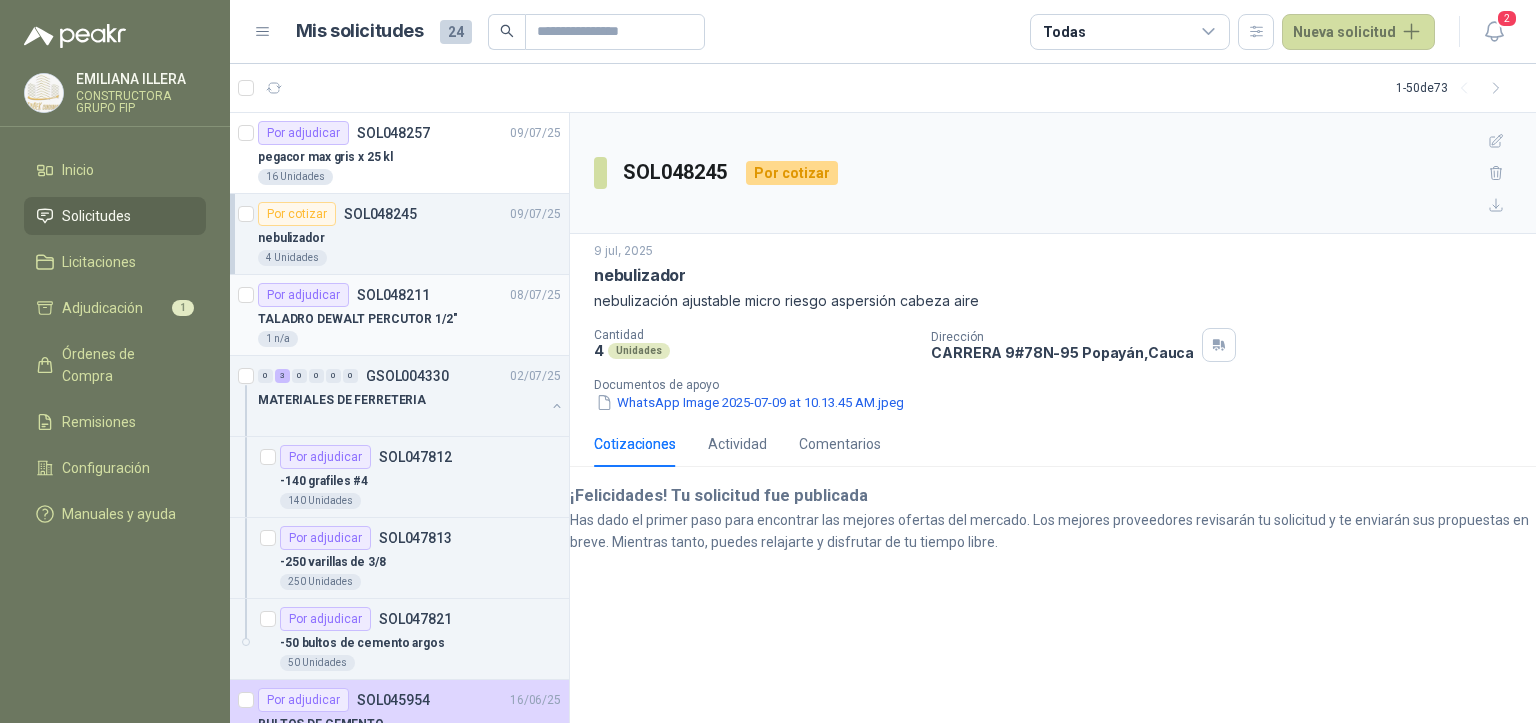 click on "TALADRO DEWALT PERCUTOR 1/2"" at bounding box center (358, 319) 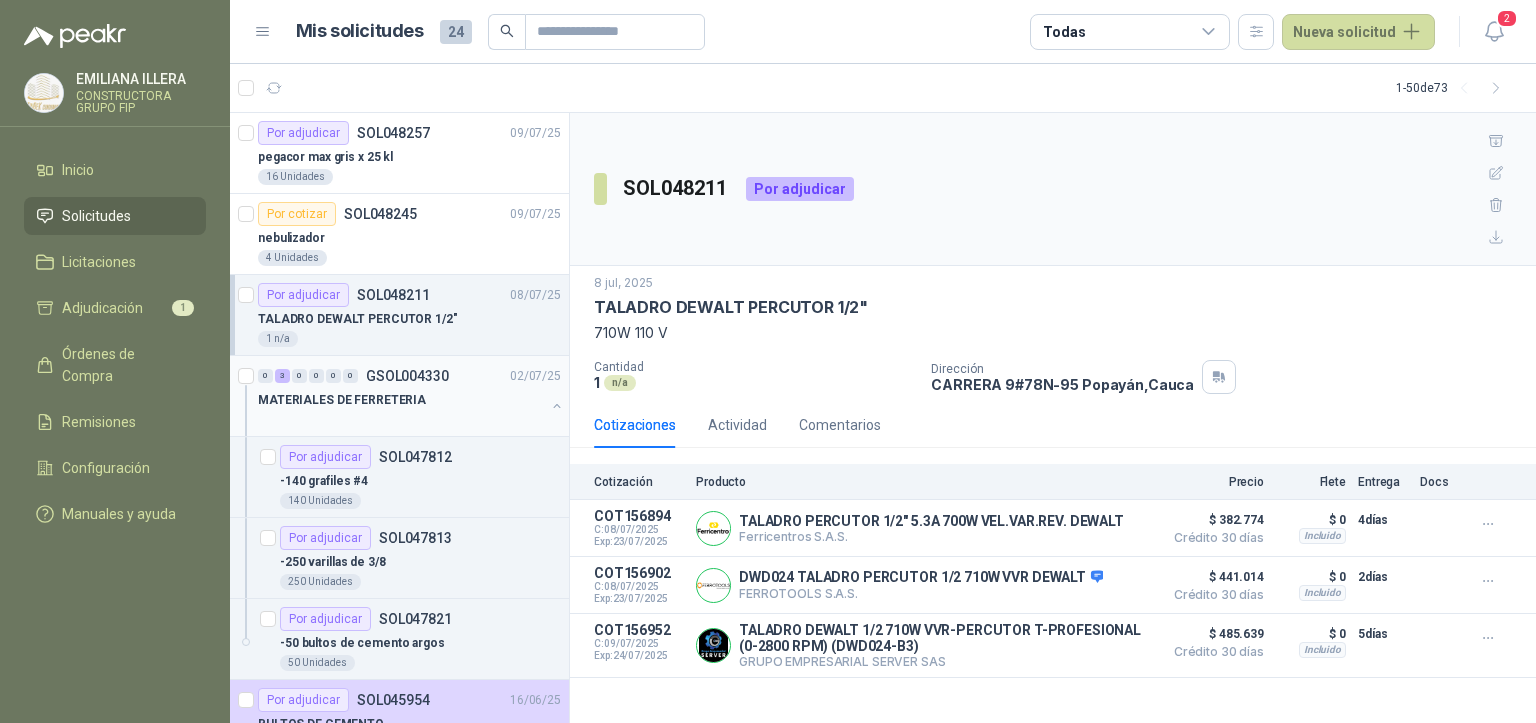 click on "MATERIALES DE FERRETERIA" at bounding box center (342, 400) 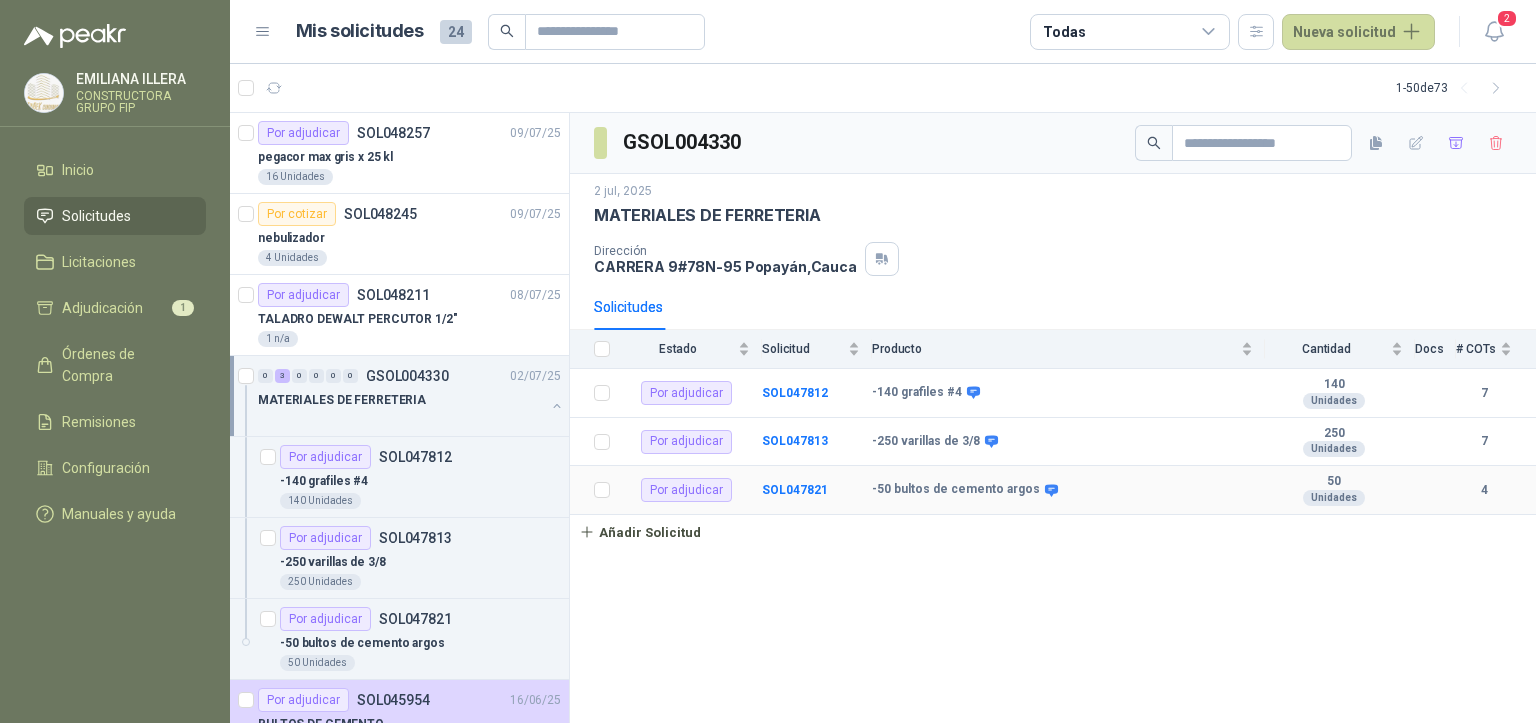 click on "-50 bultos de cemento argos" at bounding box center (1068, 490) 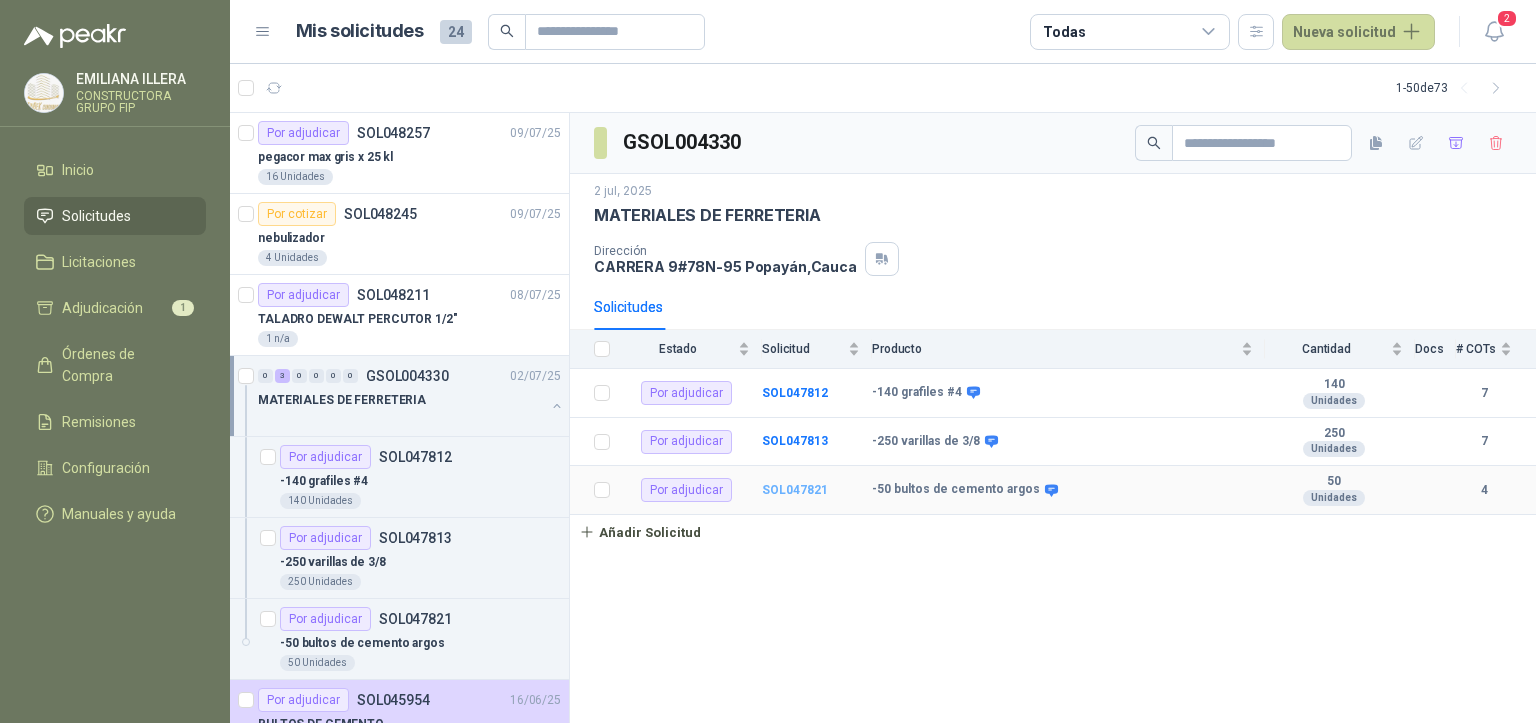 click on "SOL047821" at bounding box center (795, 490) 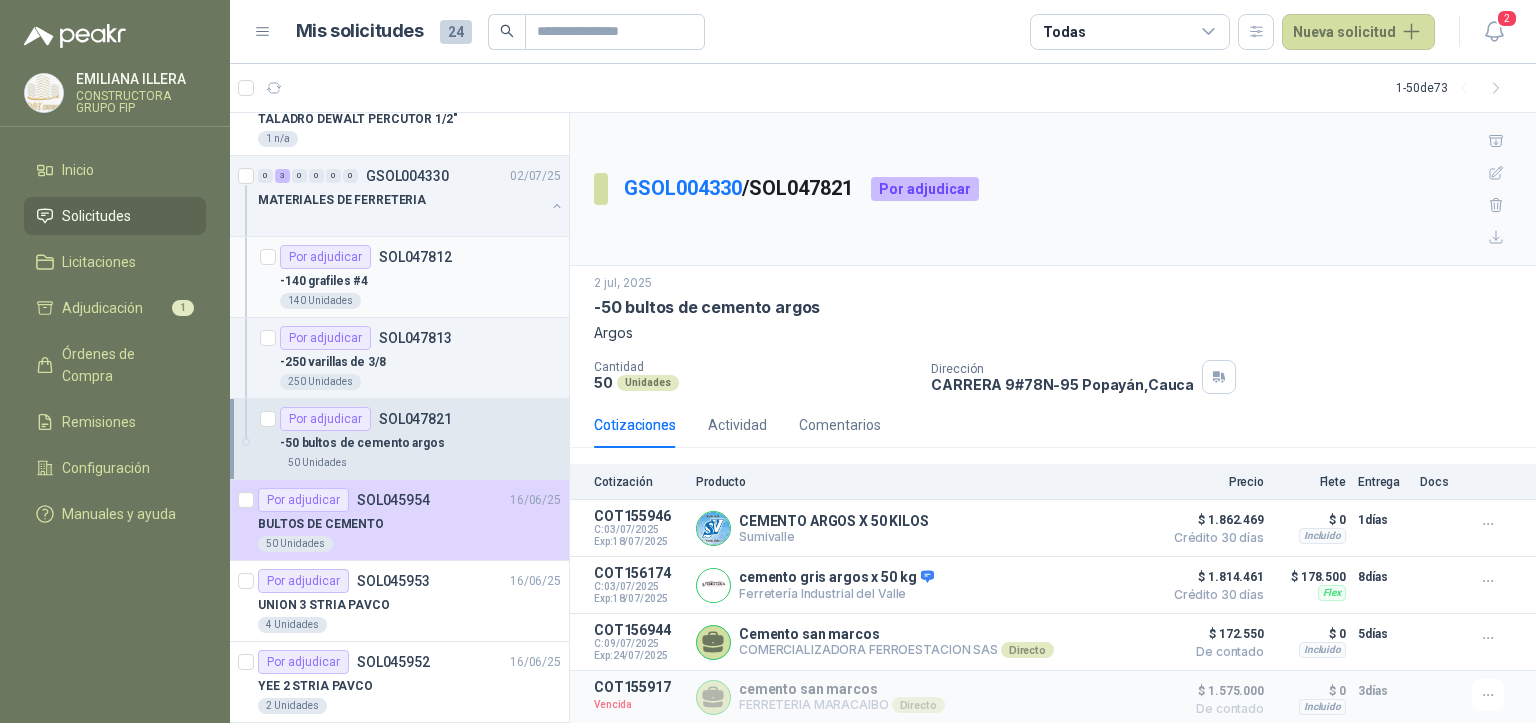 scroll, scrollTop: 0, scrollLeft: 0, axis: both 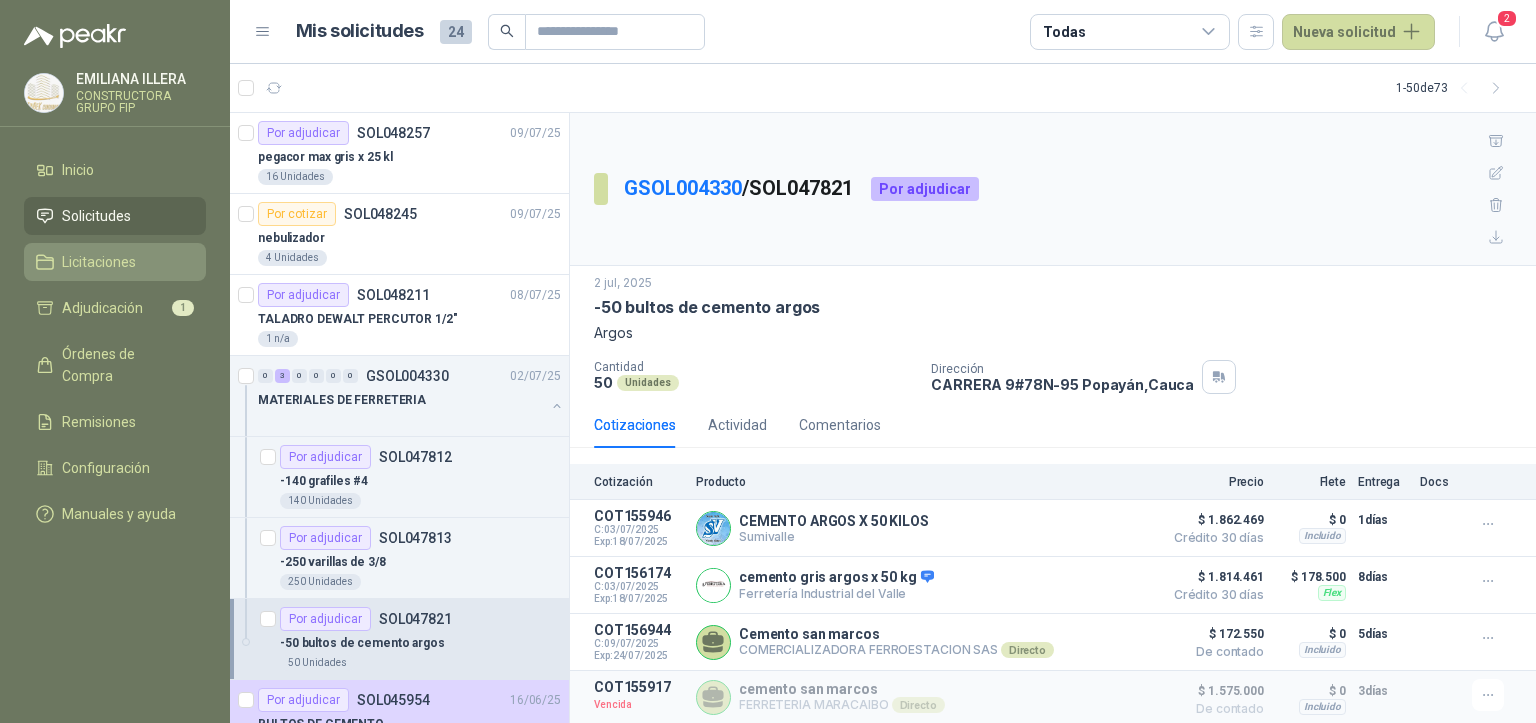 click on "Licitaciones" at bounding box center [115, 262] 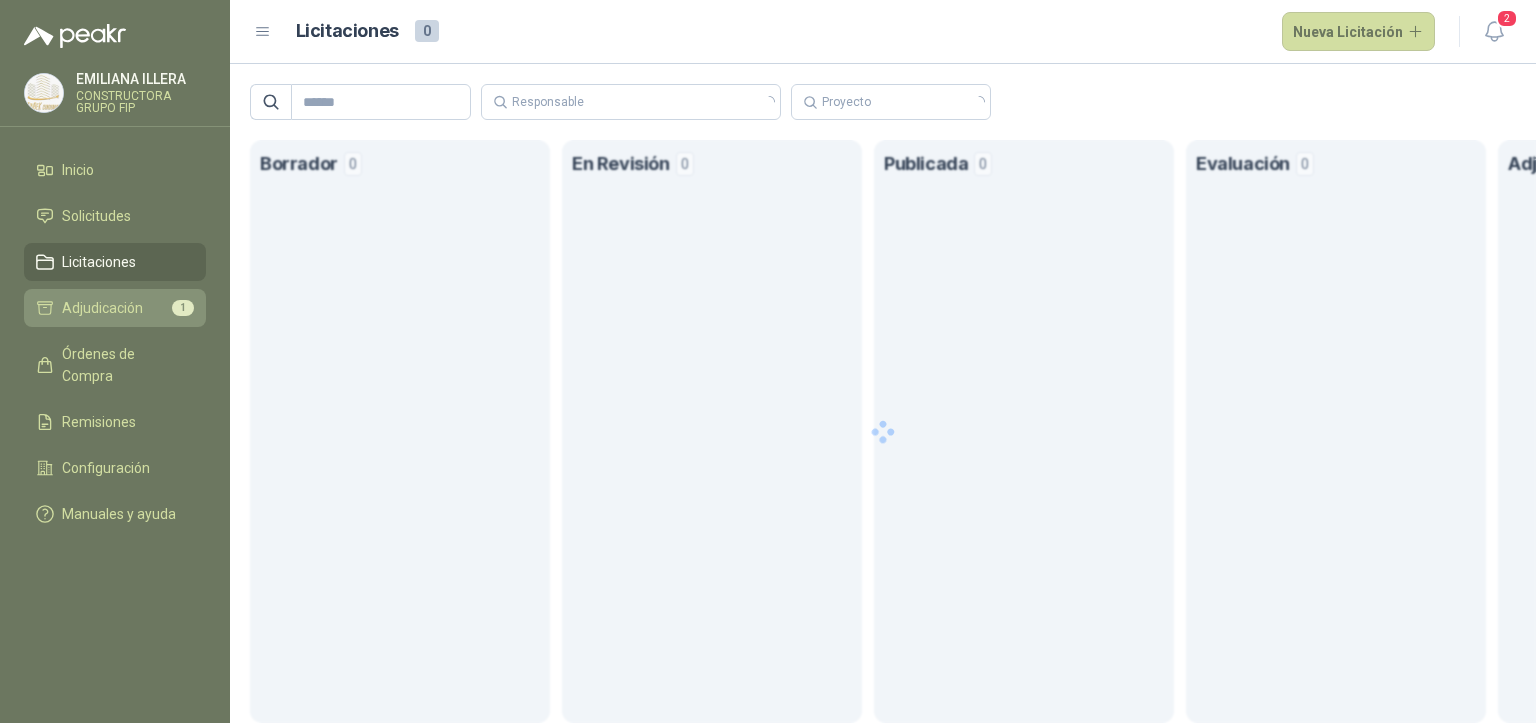 click on "Adjudicación" at bounding box center (102, 308) 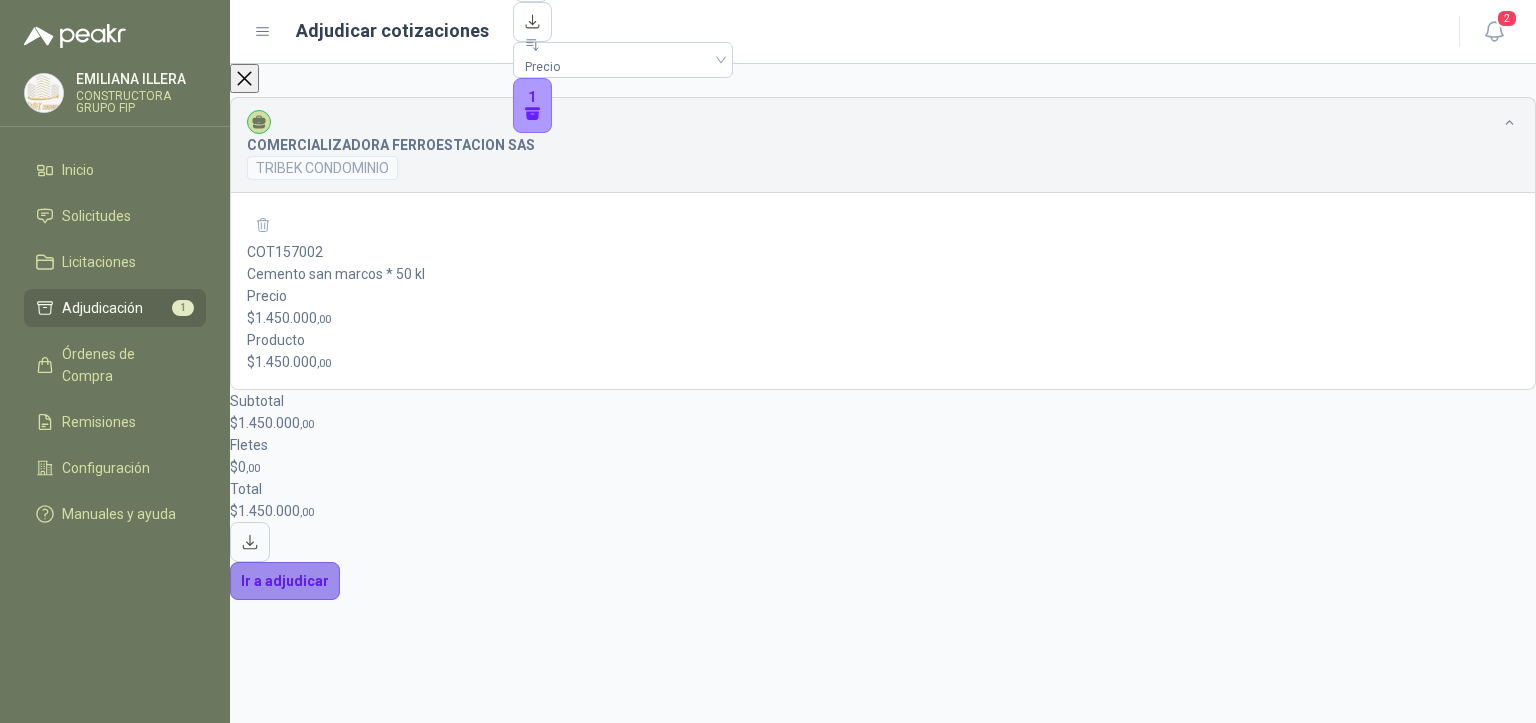 click on "Ir a adjudicar" at bounding box center [285, 581] 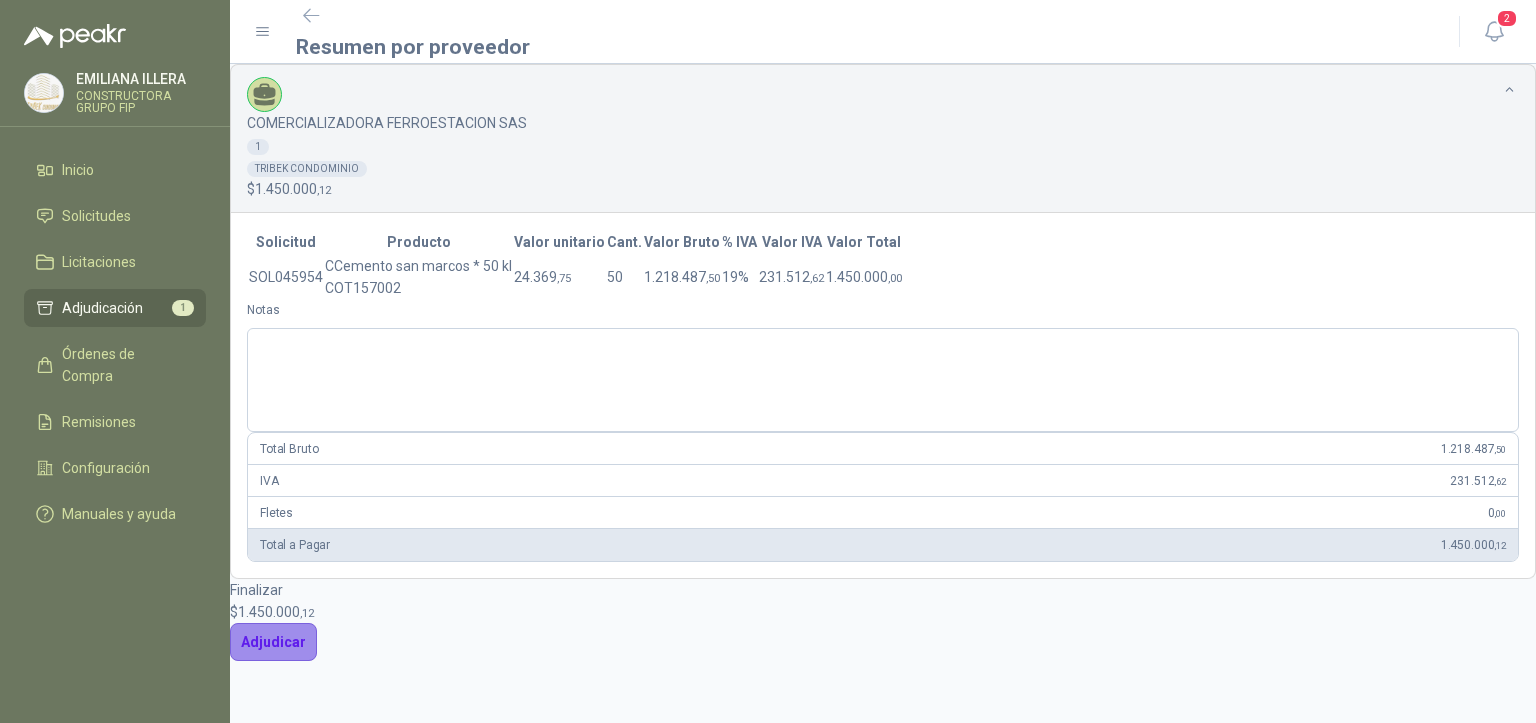 click on "Adjudicar" at bounding box center (273, 642) 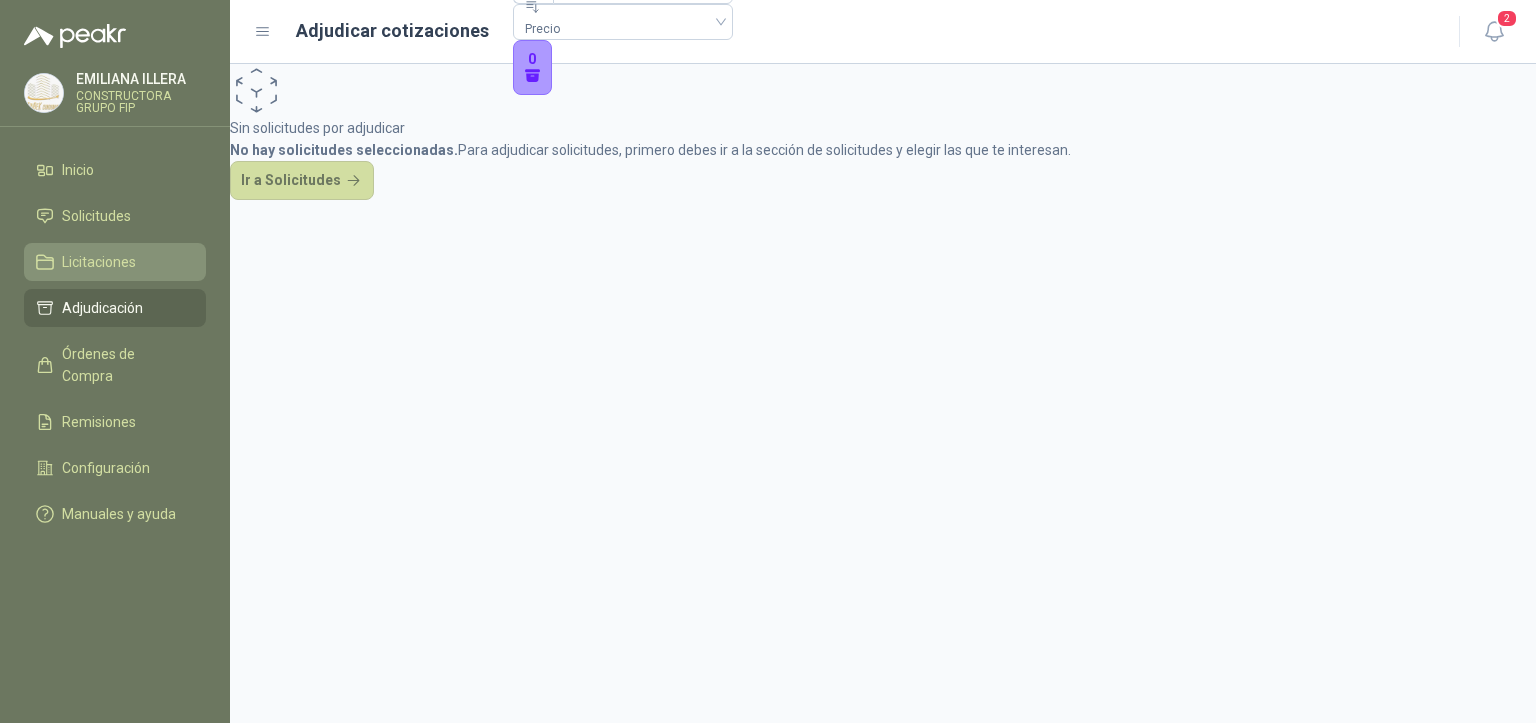 click on "Licitaciones" at bounding box center [99, 262] 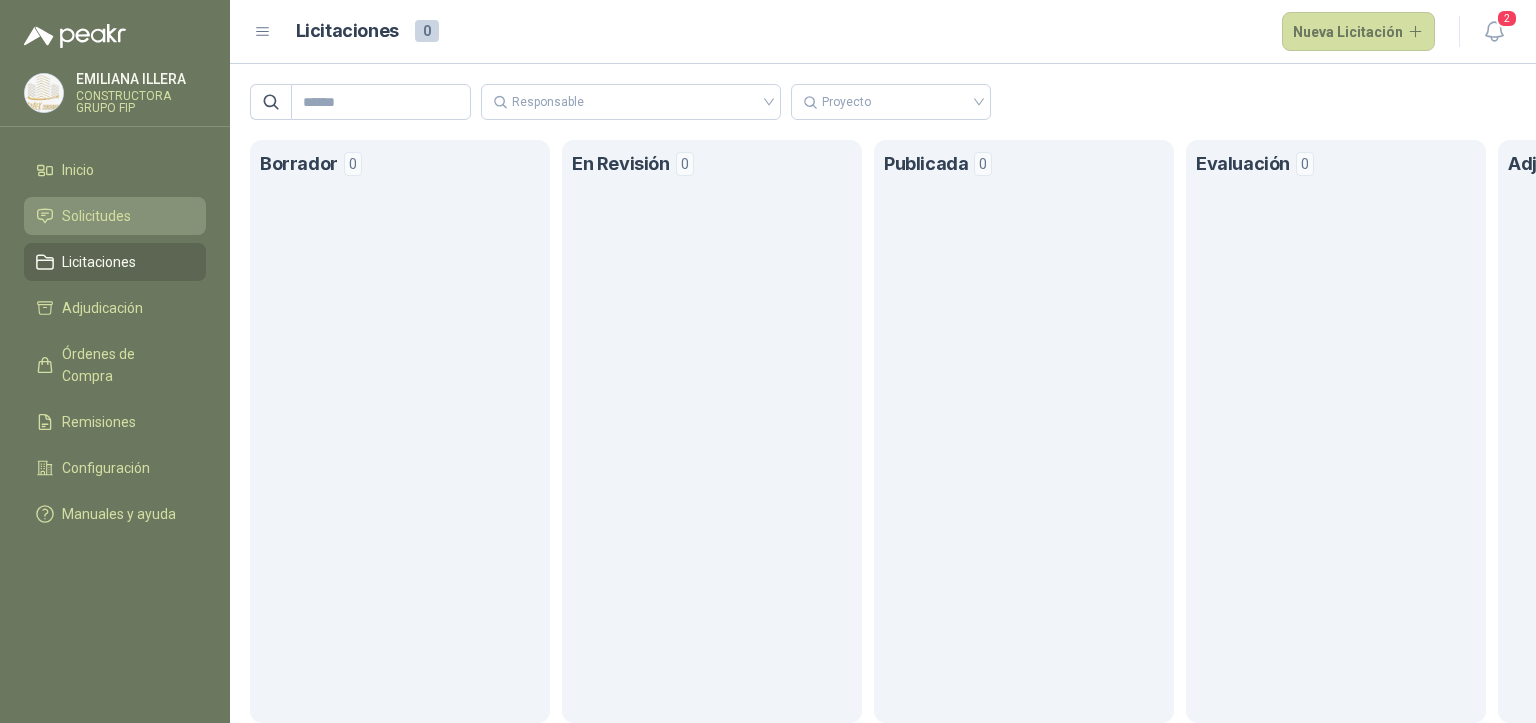 click on "Solicitudes" at bounding box center [96, 216] 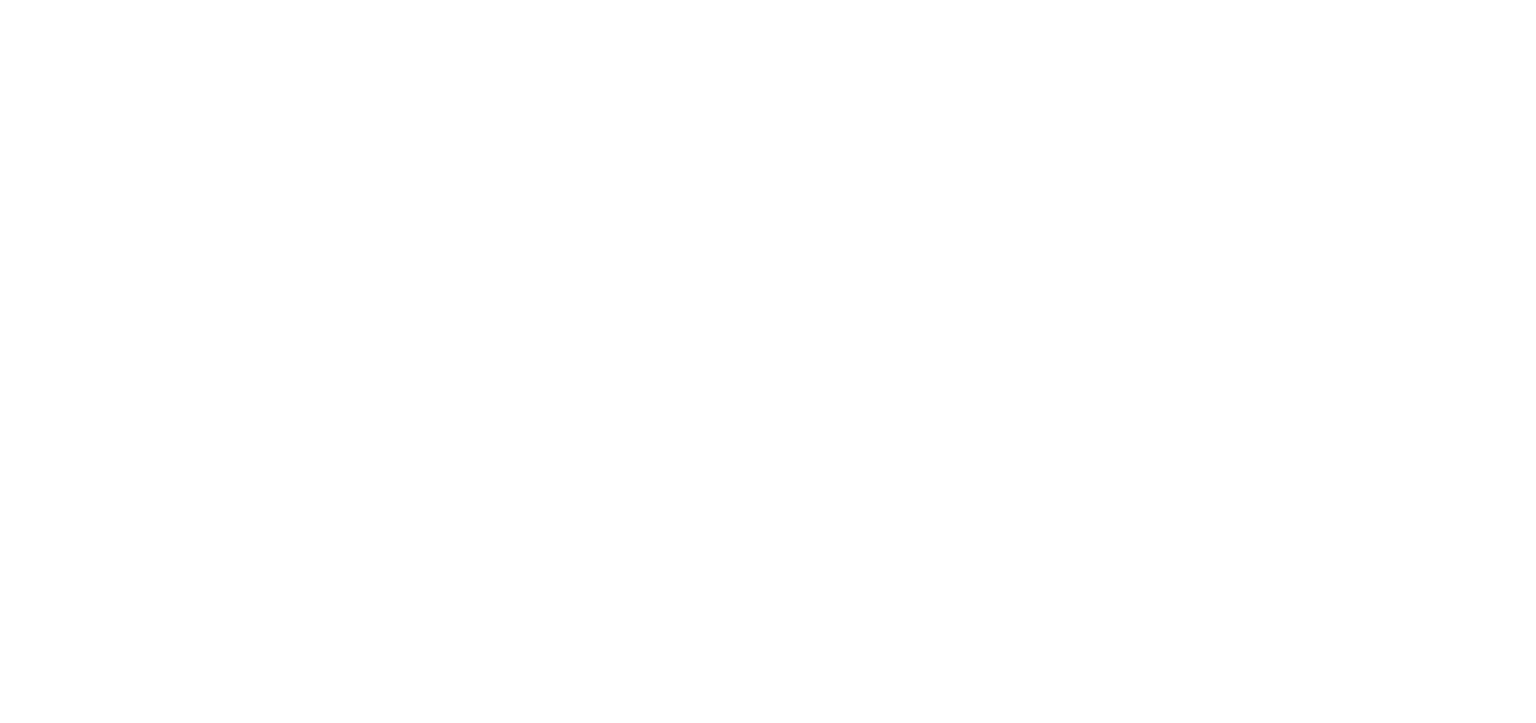 scroll, scrollTop: 0, scrollLeft: 0, axis: both 